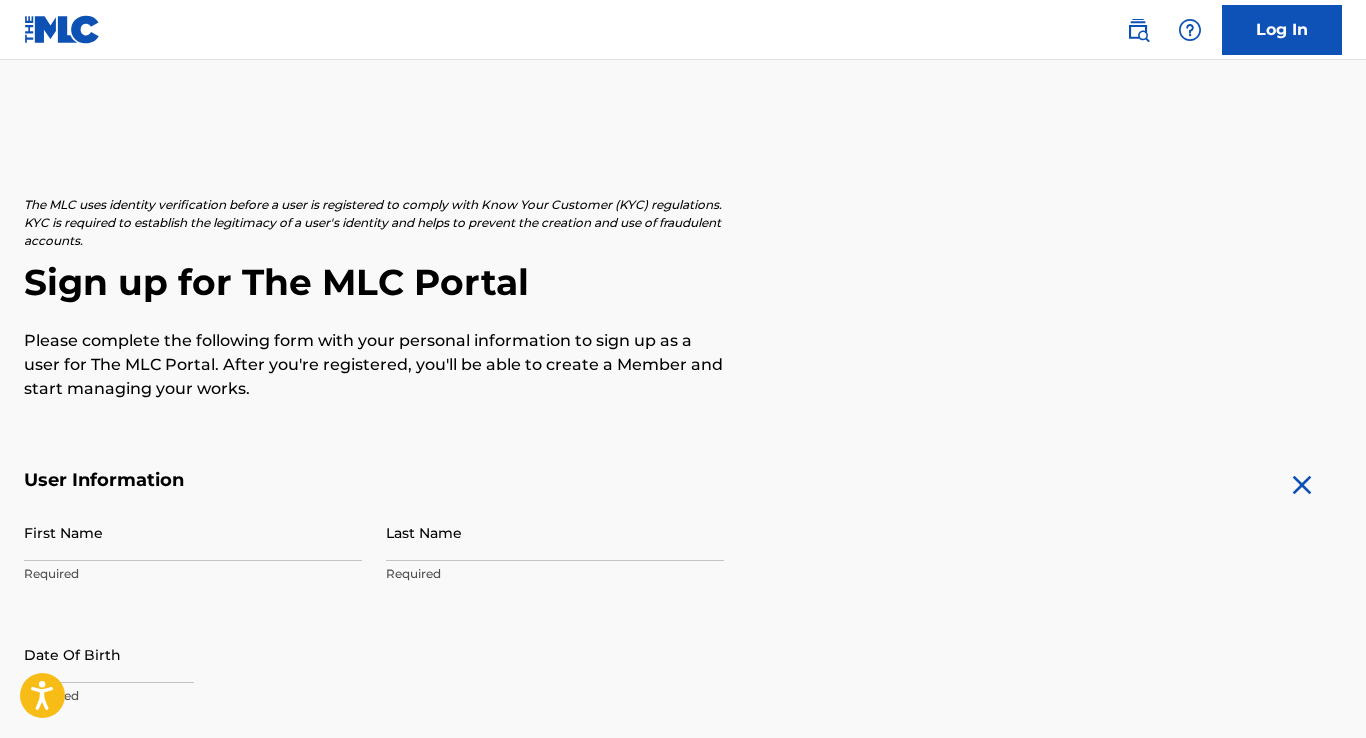 scroll, scrollTop: 128, scrollLeft: 0, axis: vertical 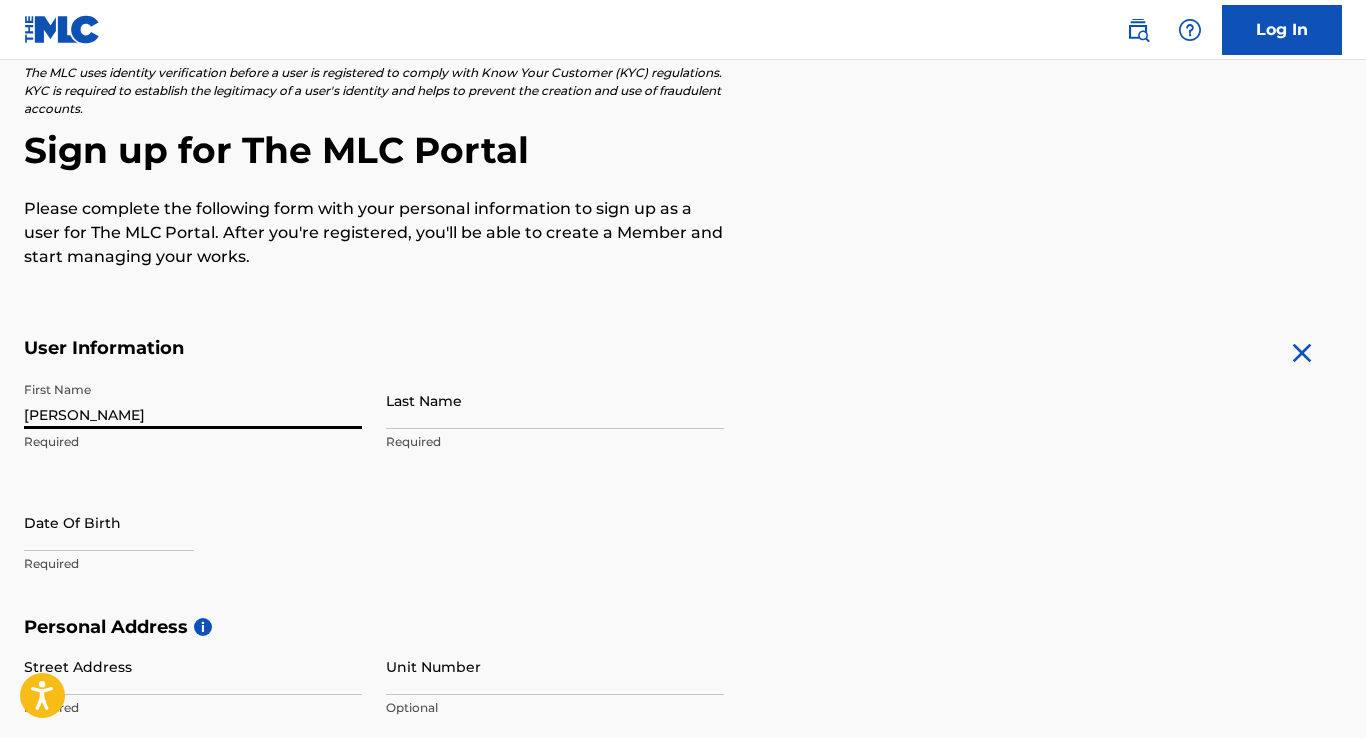 type on "[PERSON_NAME]" 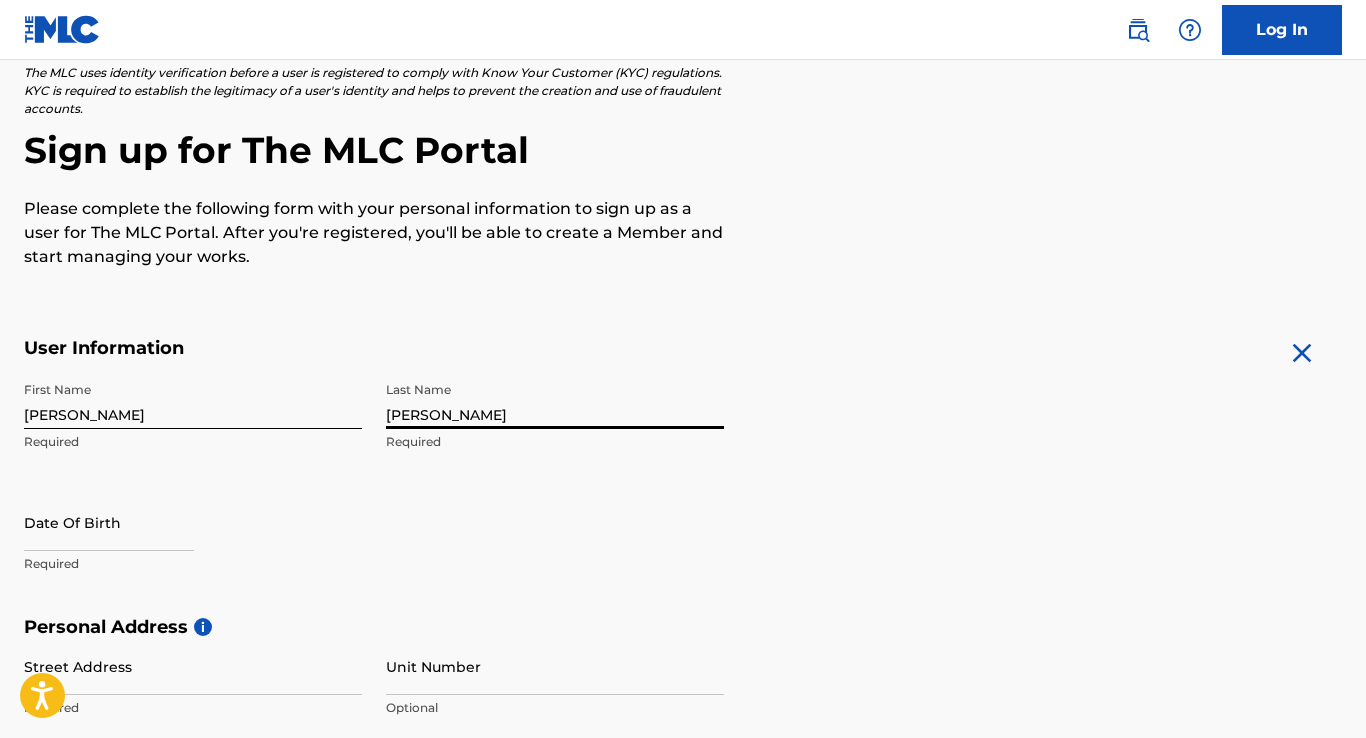 type on "[PERSON_NAME]" 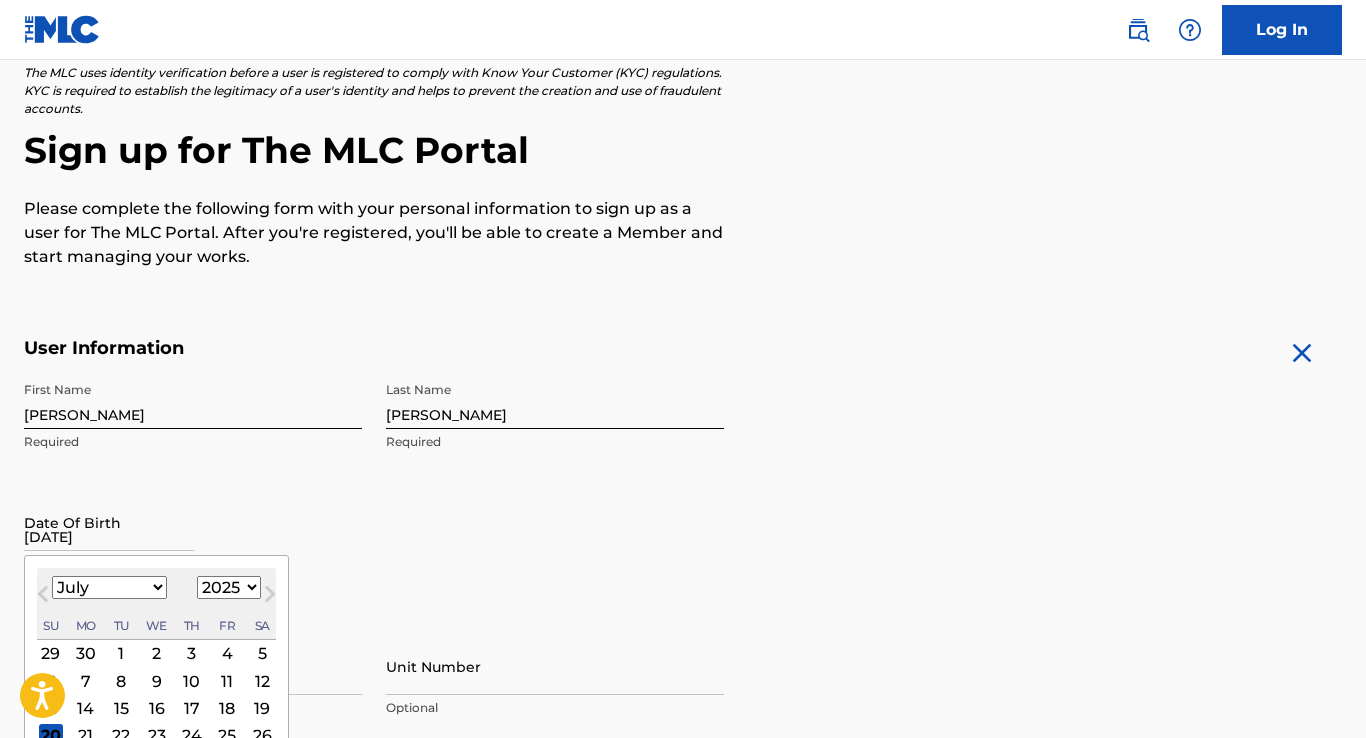 type on "[DATE]" 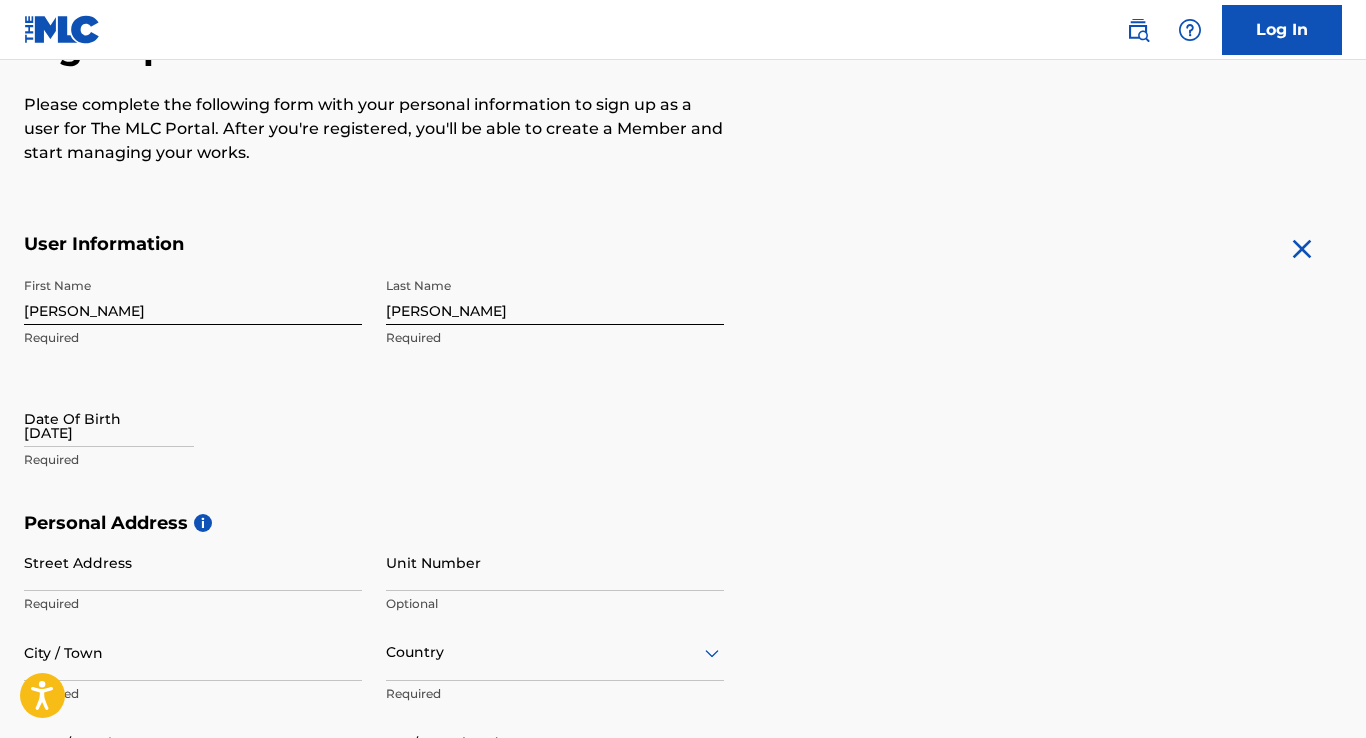 scroll, scrollTop: 243, scrollLeft: 0, axis: vertical 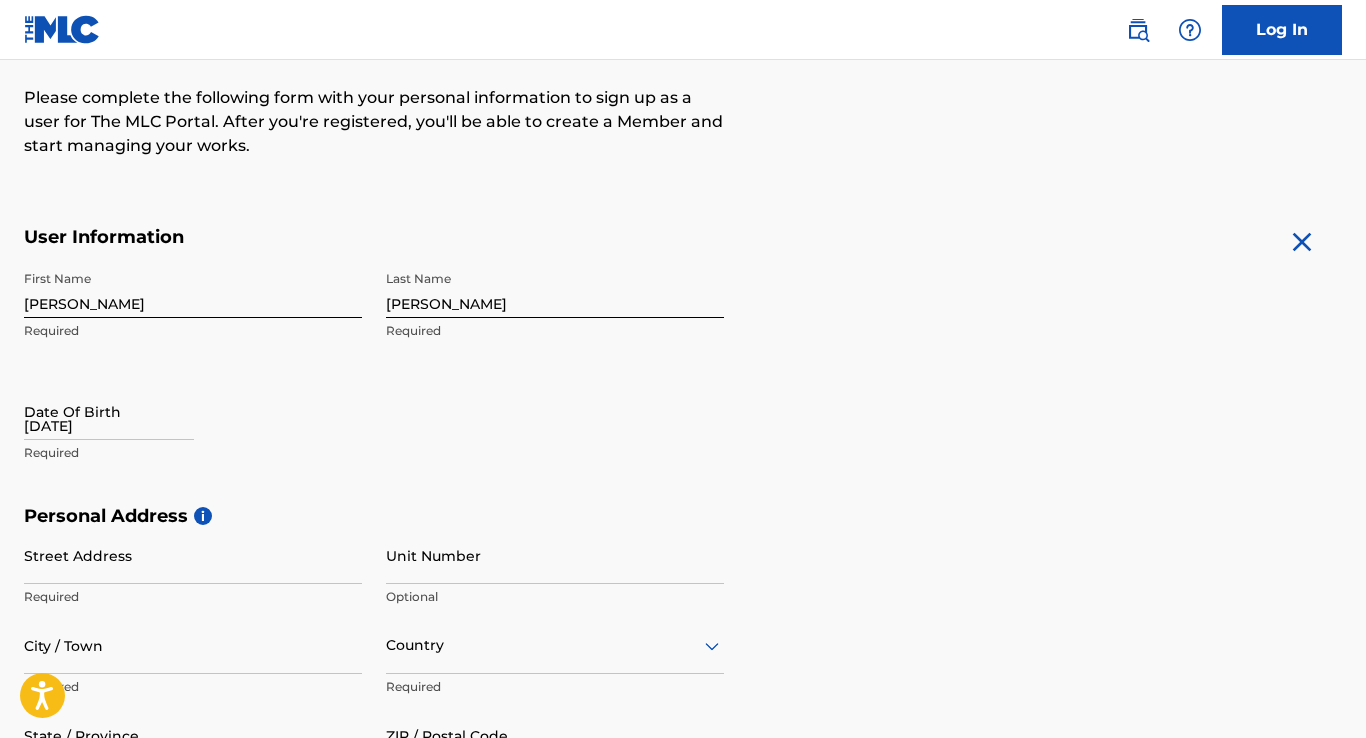 select on "6" 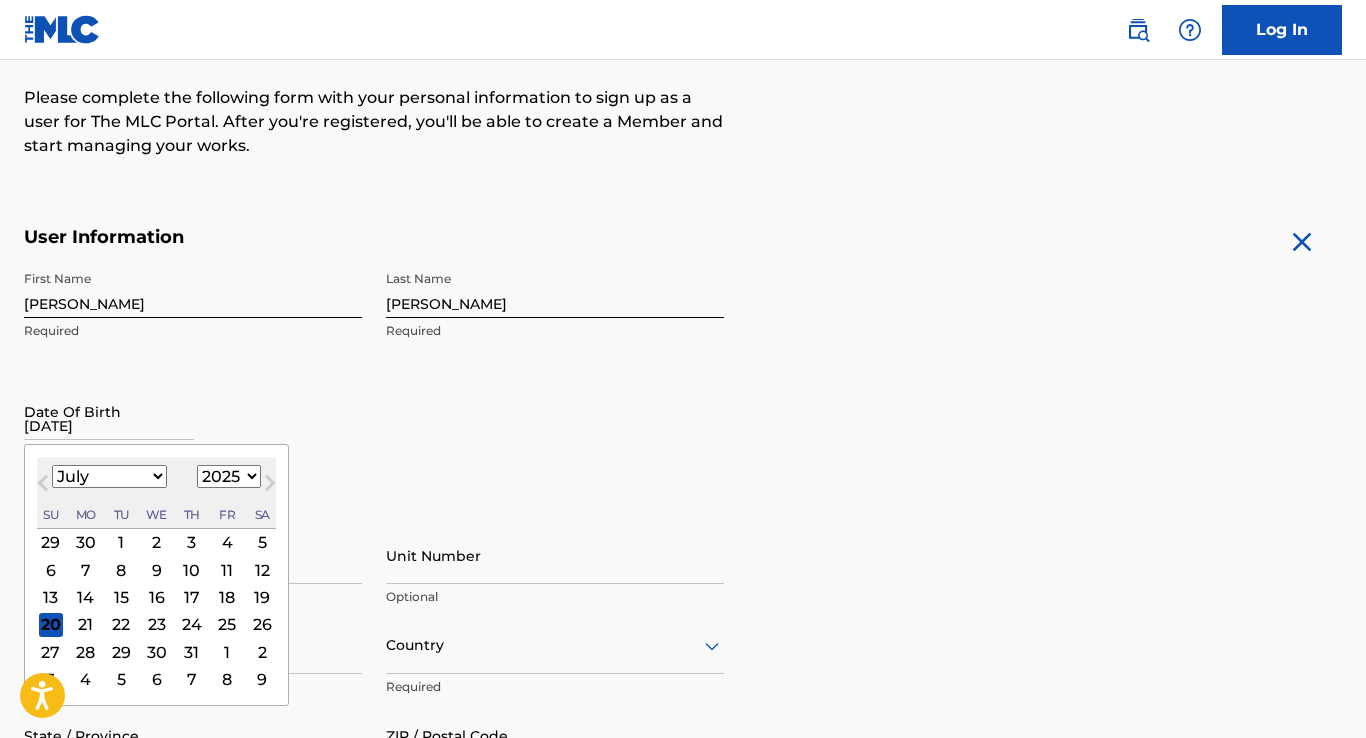 click on "[DATE]" at bounding box center (109, 411) 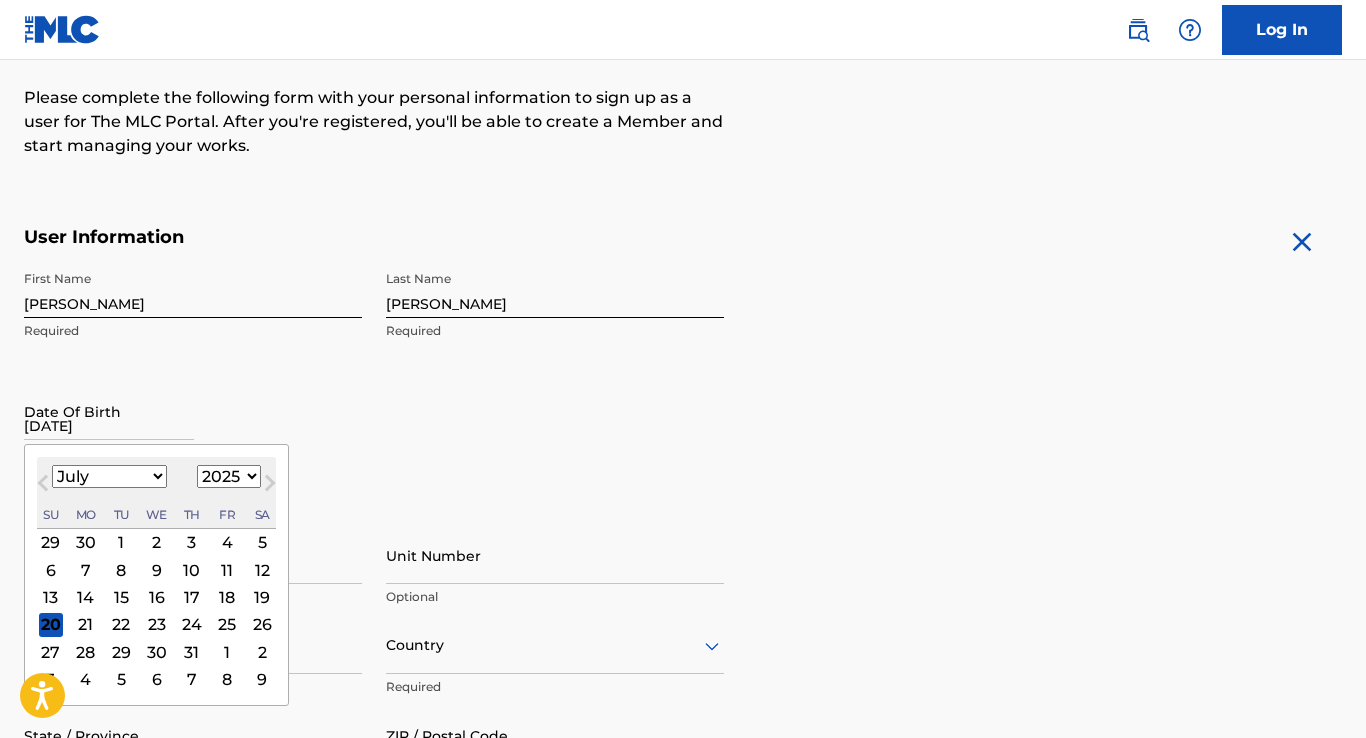 select on "9" 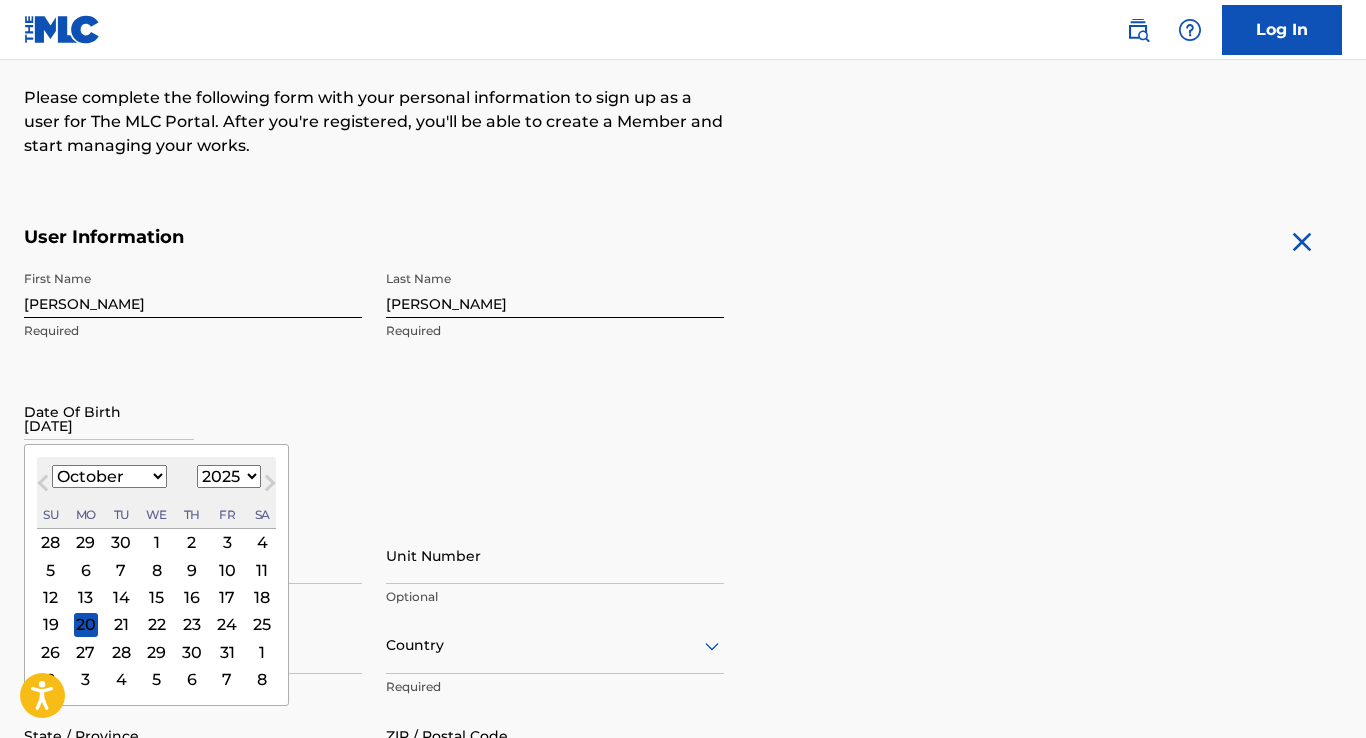 select on "1989" 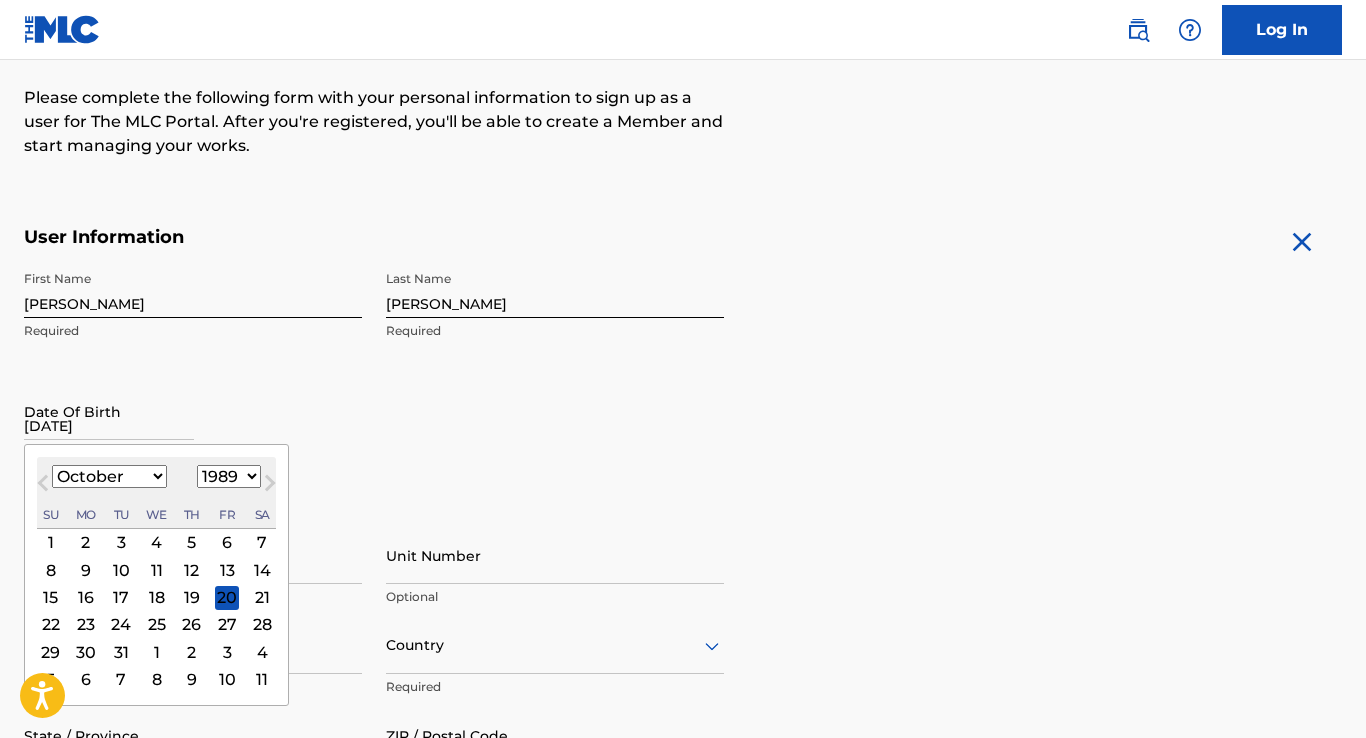 click on "23" at bounding box center (86, 624) 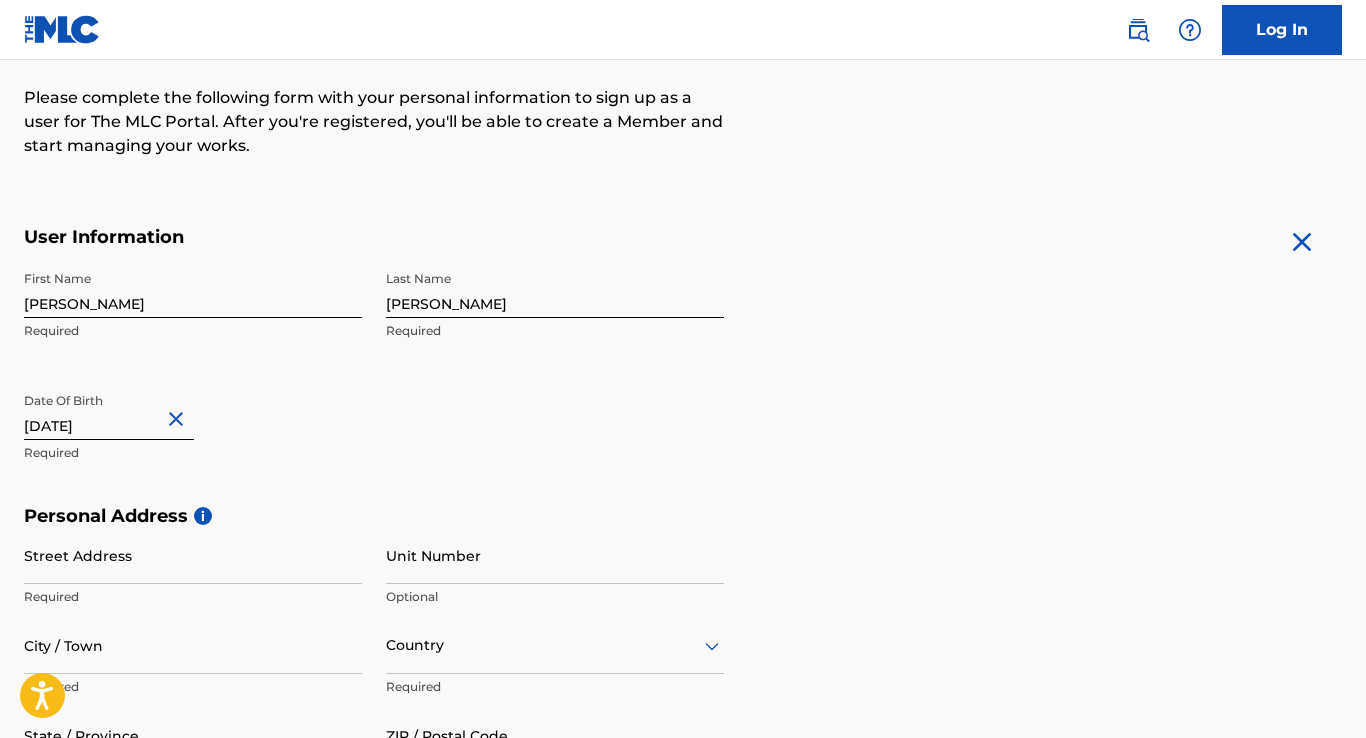 select on "9" 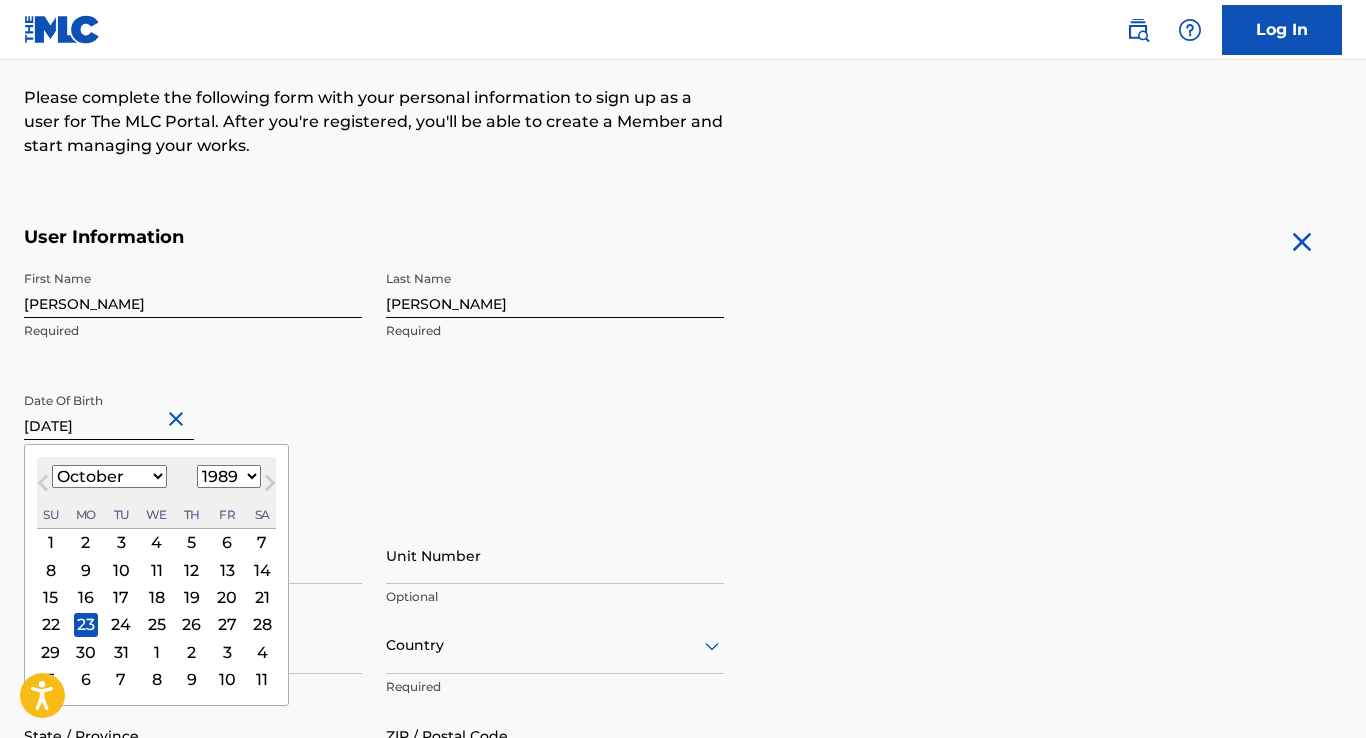 type on "[DATE]" 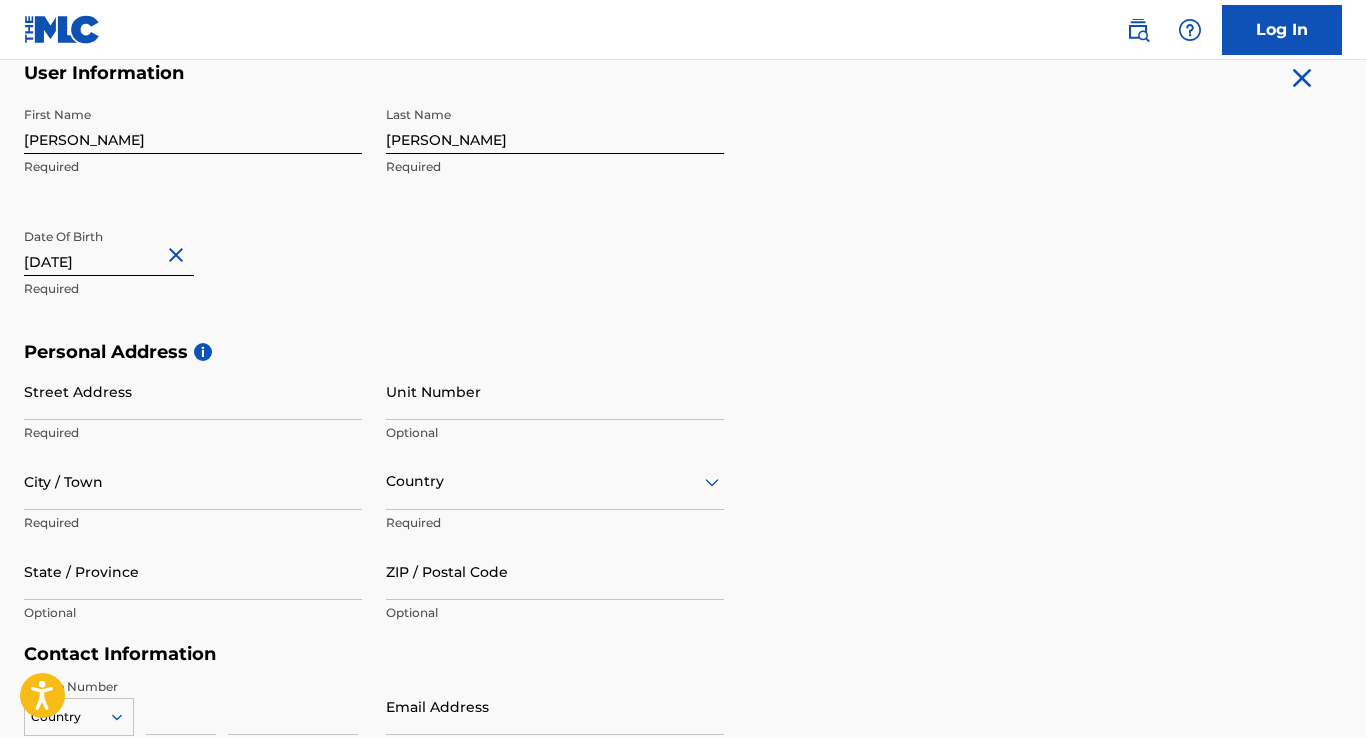 scroll, scrollTop: 420, scrollLeft: 0, axis: vertical 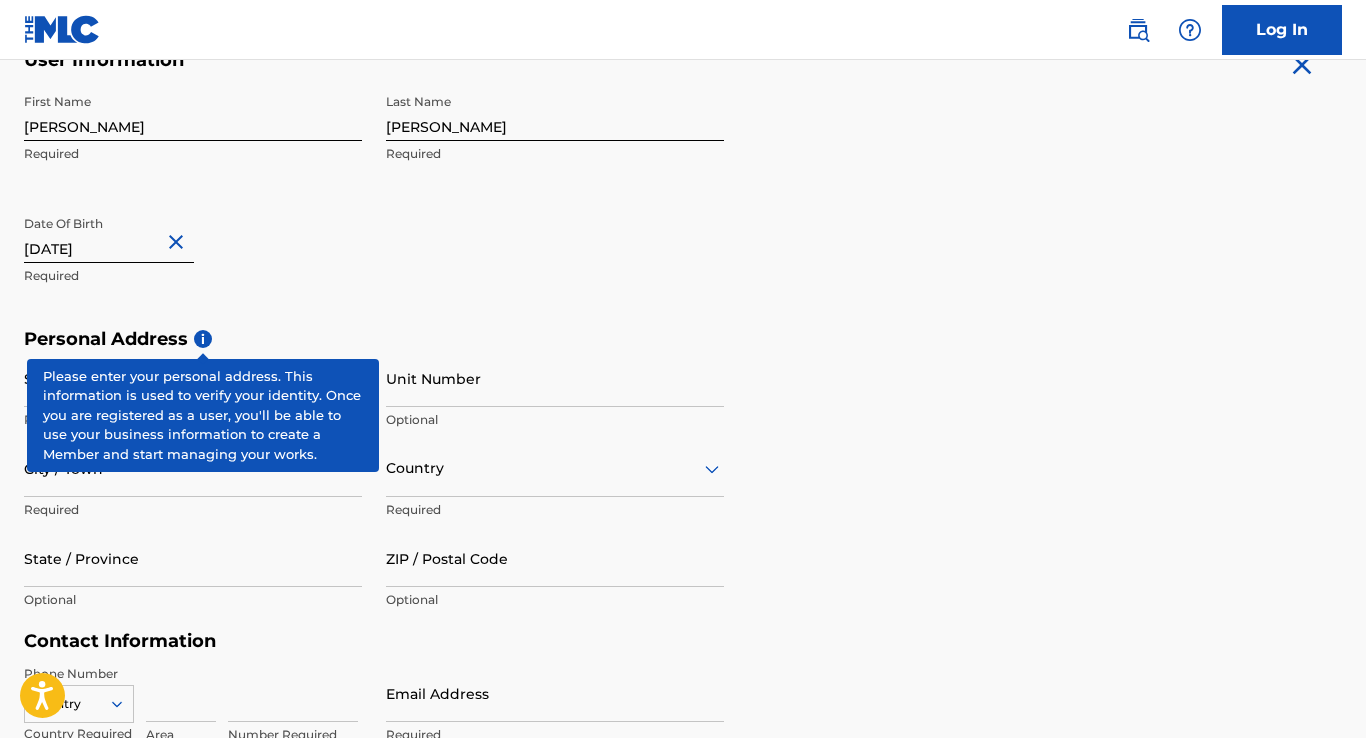 click on "i" at bounding box center (203, 339) 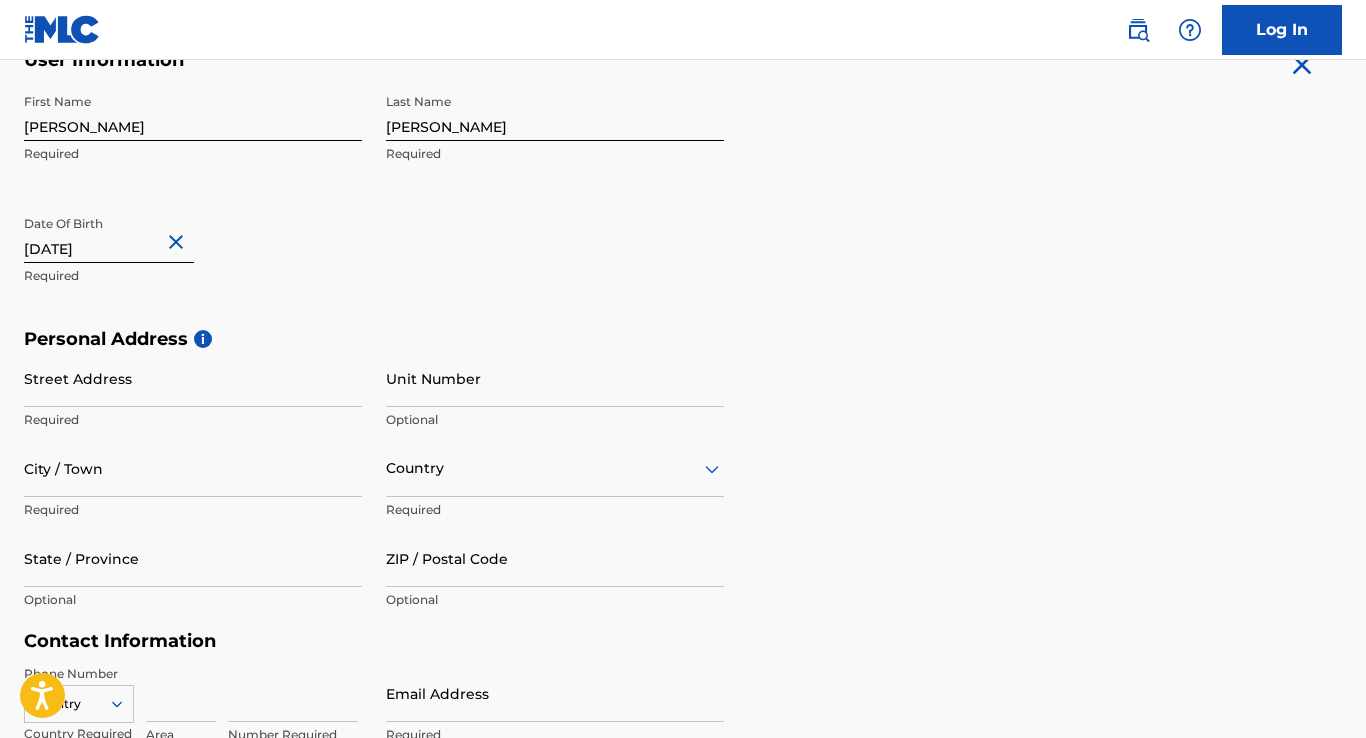click on "Date Of Birth [DEMOGRAPHIC_DATA] Required" at bounding box center [193, 251] 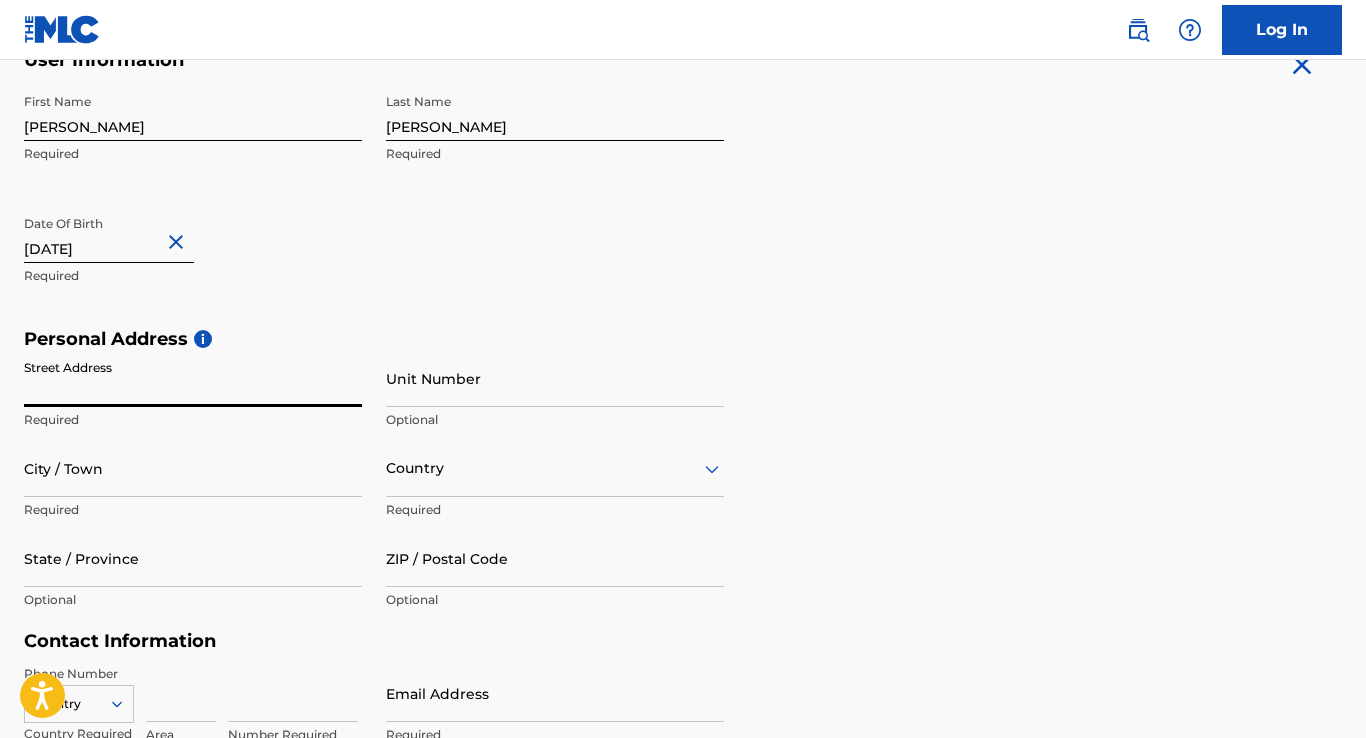 click on "Street Address" at bounding box center [193, 378] 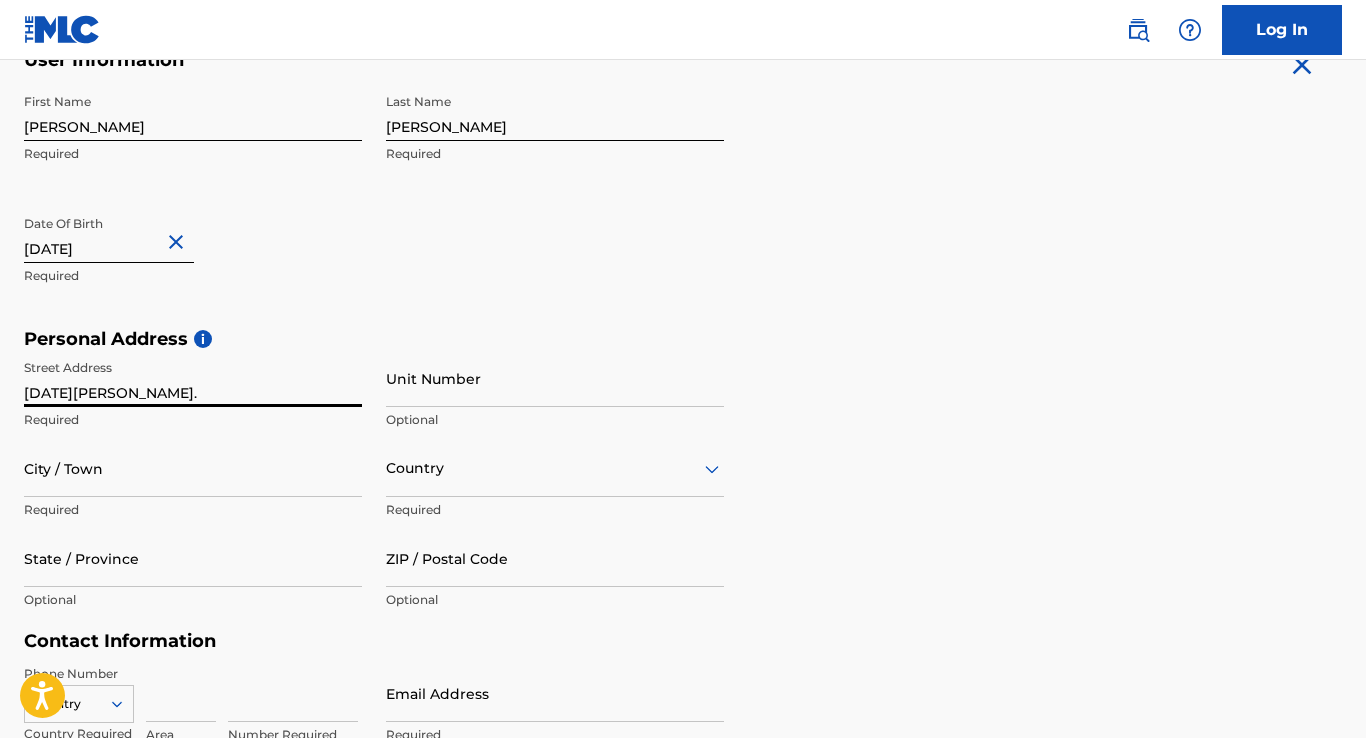 type on "[DATE][PERSON_NAME]." 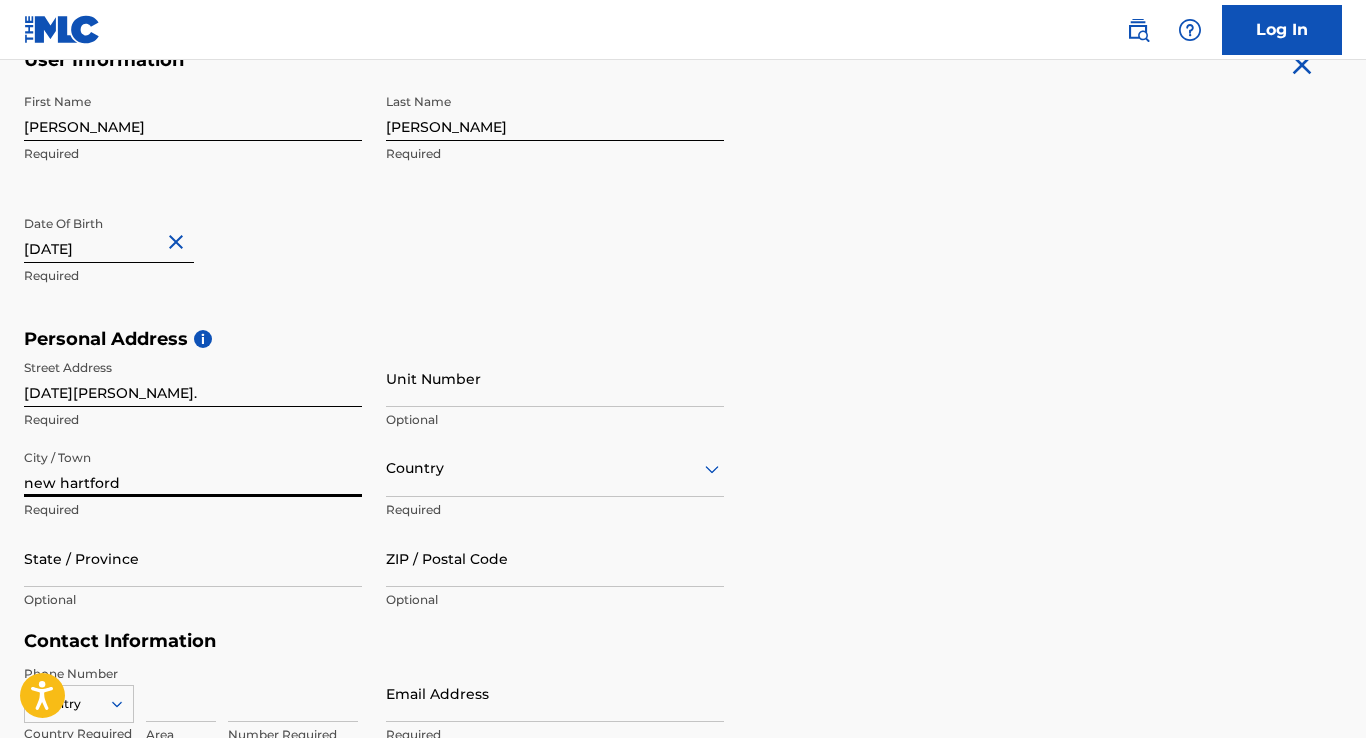 type on "[GEOGRAPHIC_DATA]" 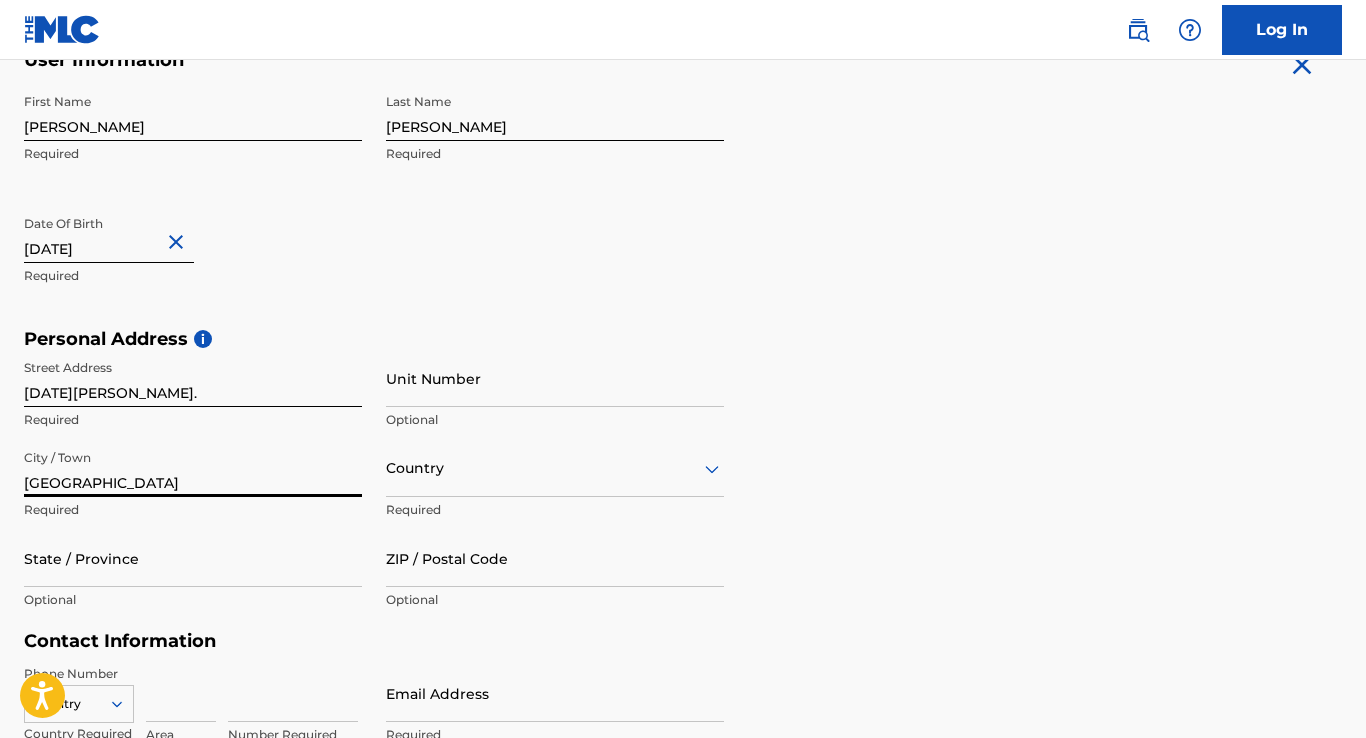 click on "Country" at bounding box center [555, 468] 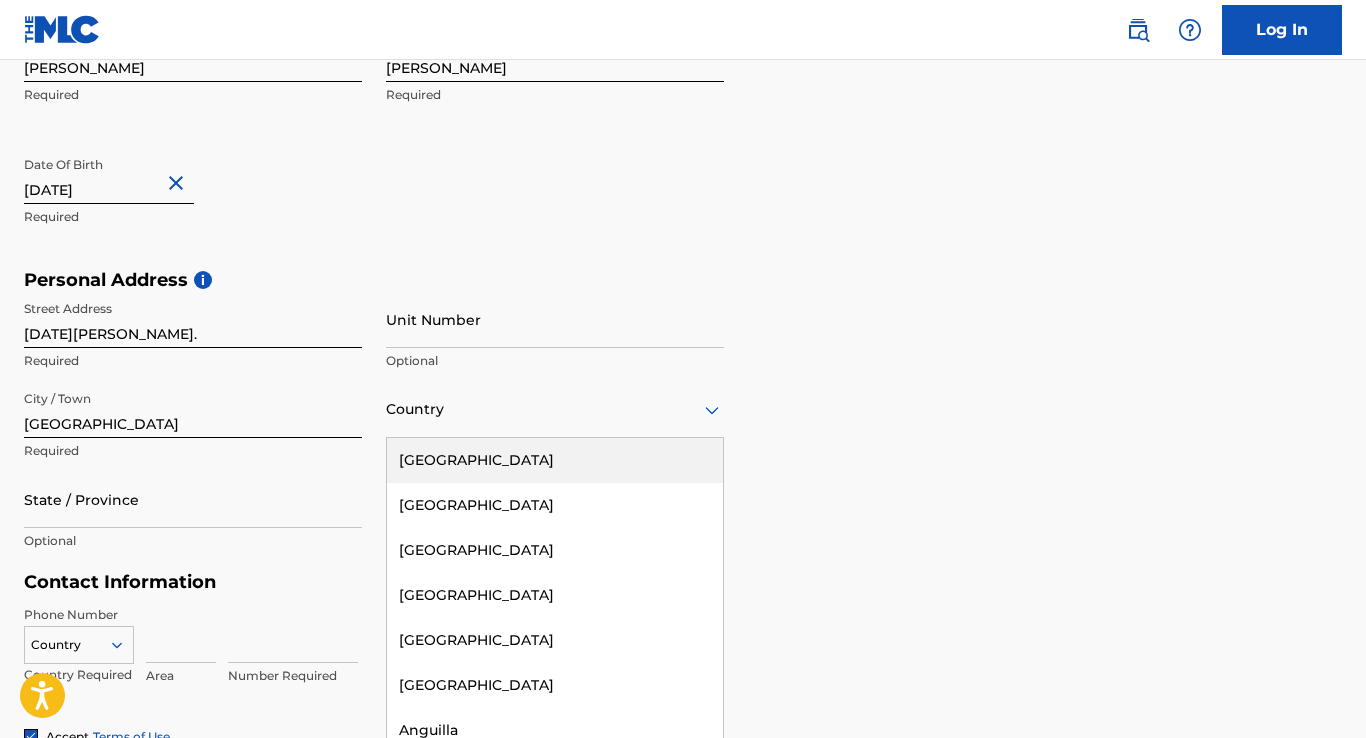 click on "[GEOGRAPHIC_DATA]" at bounding box center [555, 460] 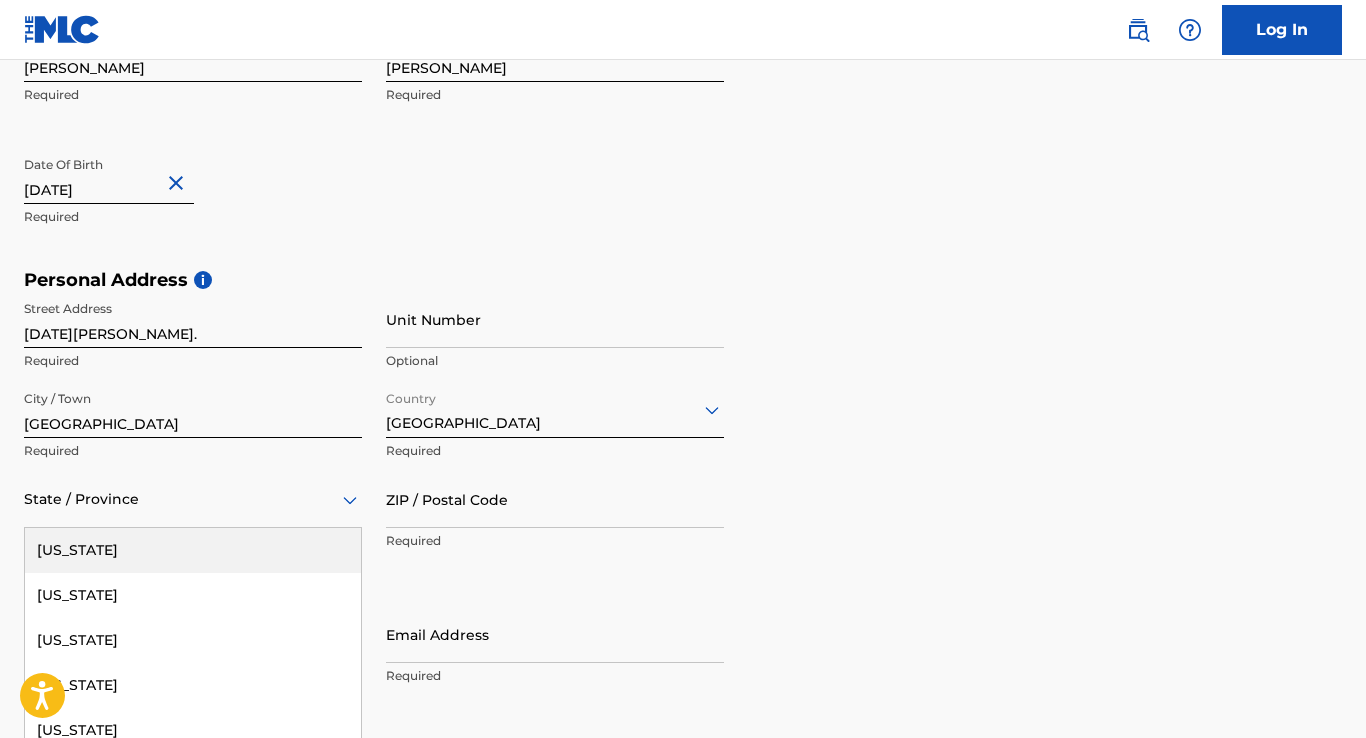 click on "[US_STATE], 1 of 57. 57 results available. Use Up and Down to choose options, press Enter to select the currently focused option, press Escape to exit the menu, press Tab to select the option and exit the menu. State / Province [US_STATE] [US_STATE] [US_STATE] [US_STATE] [US_STATE] [US_STATE] [US_STATE] [US_STATE] [US_STATE] [GEOGRAPHIC_DATA][US_STATE][GEOGRAPHIC_DATA] [US_STATE] [US_STATE] [US_STATE] [US_STATE] [US_STATE] [US_STATE] [US_STATE] [US_STATE] [US_STATE] [US_STATE] [US_STATE] [US_STATE] [US_STATE] [US_STATE] [US_STATE] [US_STATE] [US_STATE] [US_STATE] [US_STATE] [US_STATE] [US_STATE] [US_STATE] [US_STATE] [US_STATE] [US_STATE] [US_STATE] [US_STATE] [US_STATE] [US_STATE] [US_STATE] [US_STATE] [US_STATE] [US_STATE] [US_STATE] [US_STATE] [US_STATE] [US_STATE] [US_STATE] [US_STATE] [US_STATE] [US_STATE] [GEOGRAPHIC_DATA], [GEOGRAPHIC_DATA] [US_STATE][PERSON_NAME][US_STATE] [US_STATE][PERSON_NAME] [US_STATE] [US_STATE]" at bounding box center [193, 499] 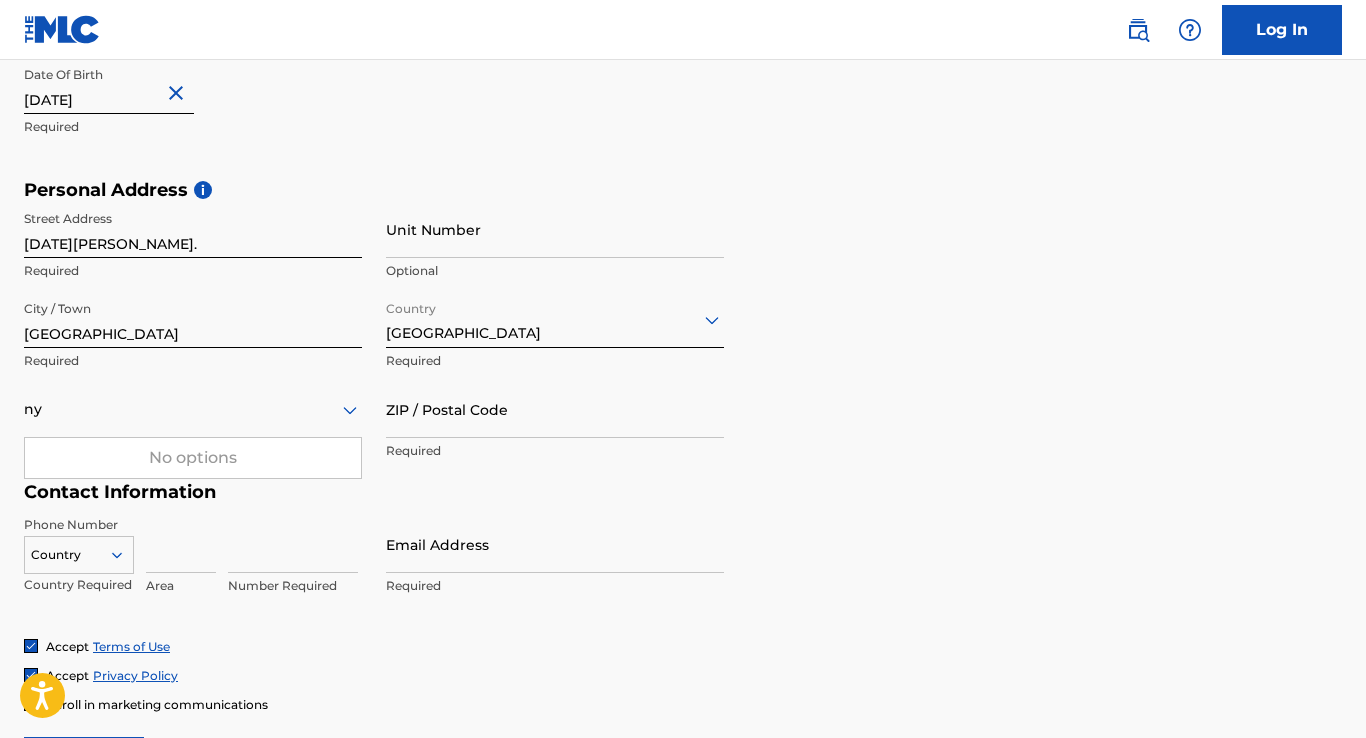 type on "NY" 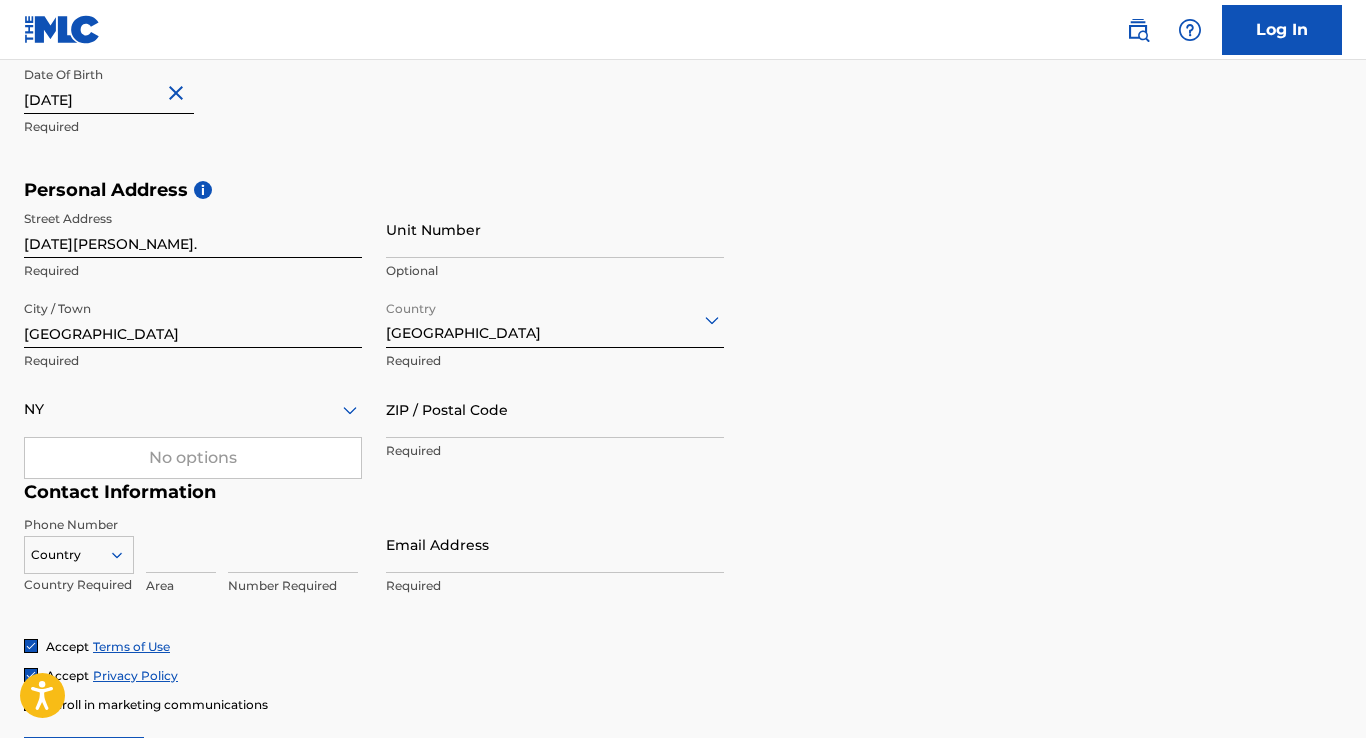 type 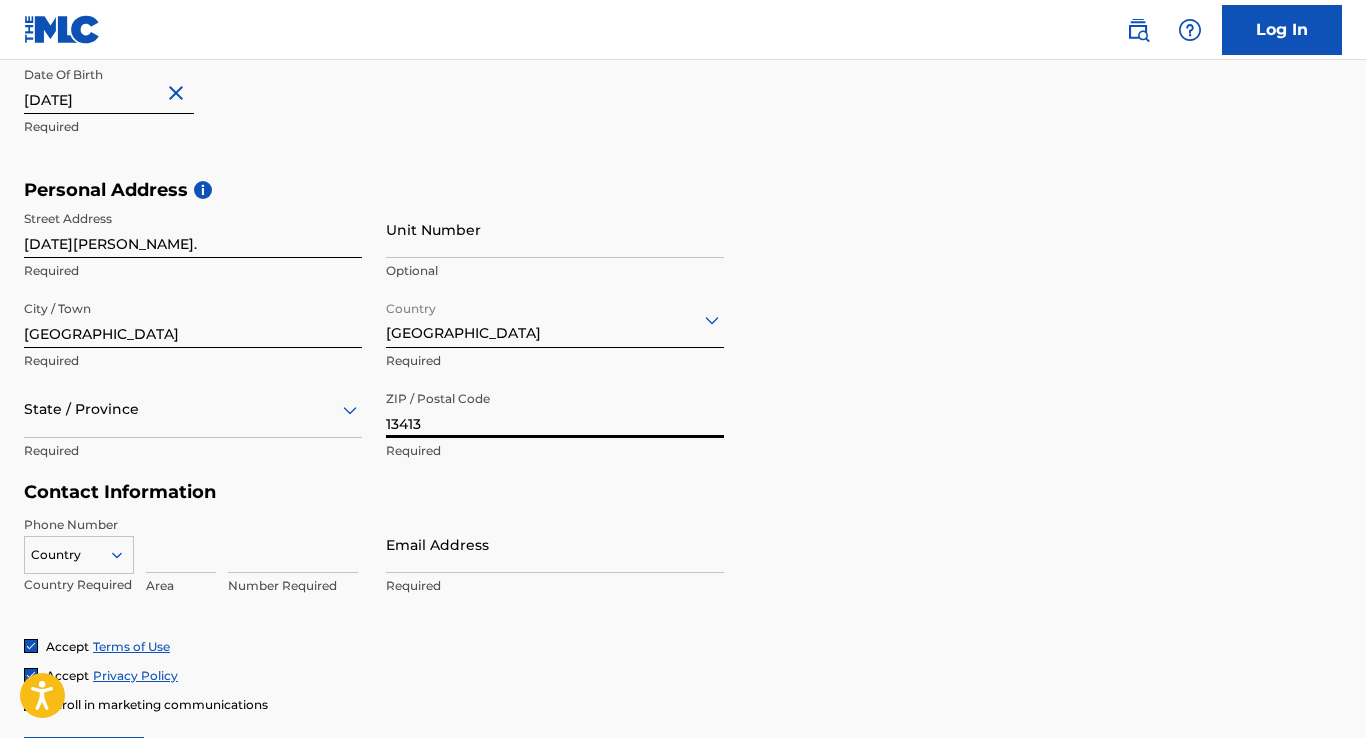 type on "13413" 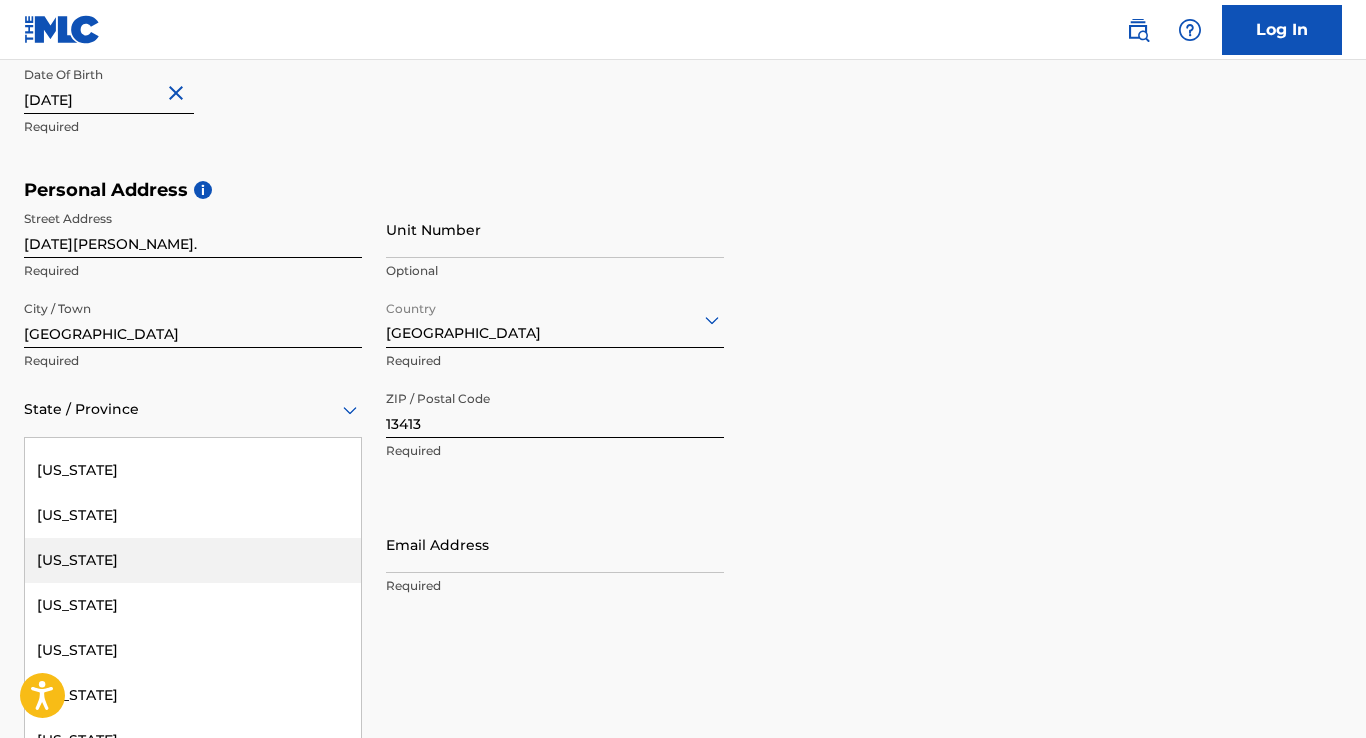 scroll, scrollTop: 1433, scrollLeft: 0, axis: vertical 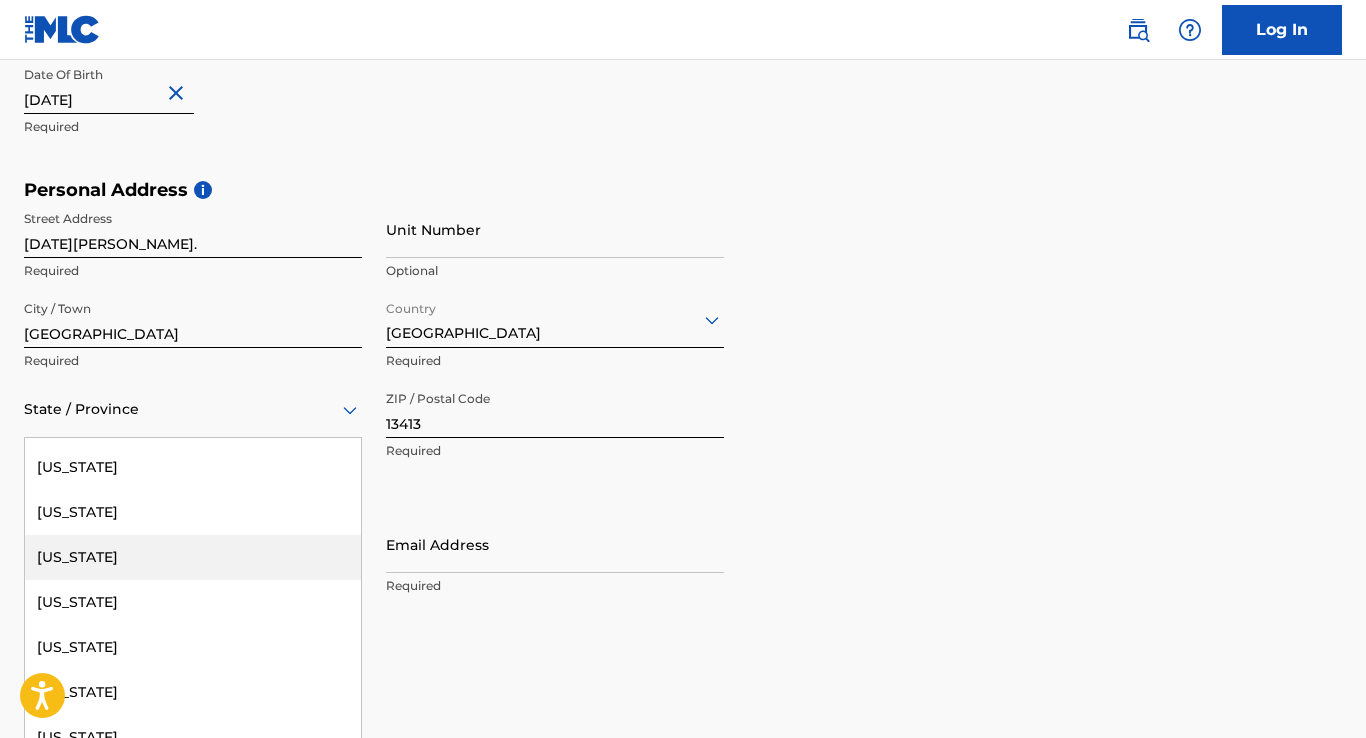 click on "[US_STATE]" at bounding box center [193, 557] 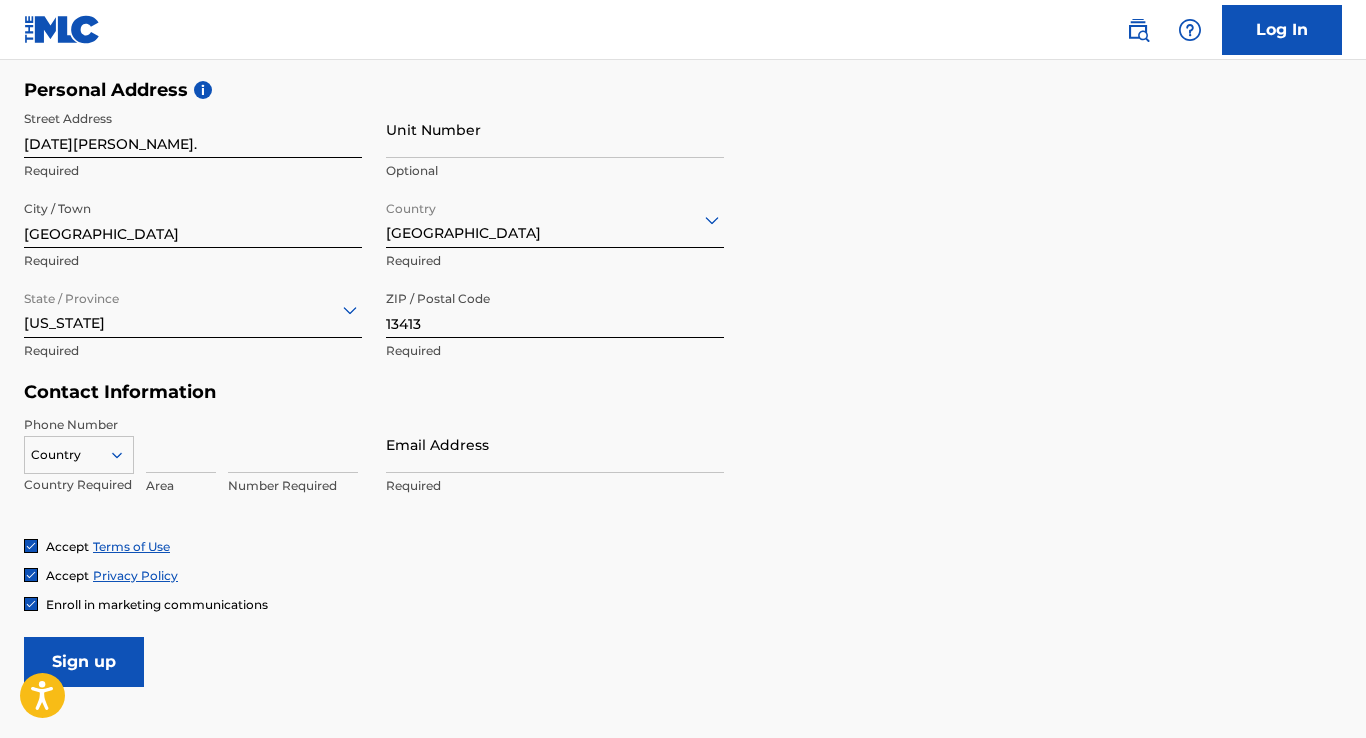 scroll, scrollTop: 679, scrollLeft: 0, axis: vertical 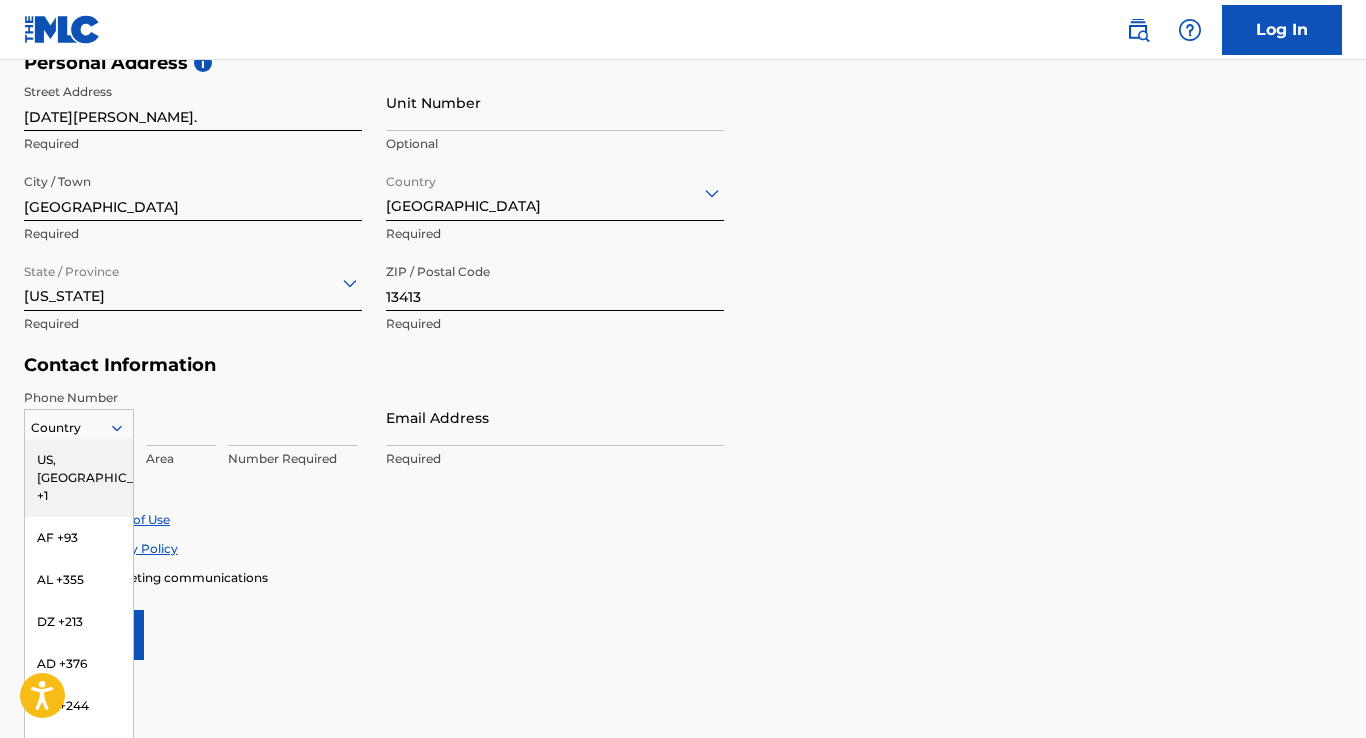 click on "US, [GEOGRAPHIC_DATA] +1, 1 of 216. 216 results available. Use Up and Down to choose options, press Enter to select the currently focused option, press Escape to exit the menu, press Tab to select the option and exit the menu. Country [GEOGRAPHIC_DATA], [GEOGRAPHIC_DATA] +1 AF +93 AL +355 DZ +213 AD +376 AO +244 AI +1264 AG +1268 AR +54 AM +374 AW +297 AU +61 AT +43 AZ +994 BS +1242 BH +973 BD +880 BB +1246 BY +375 BE +32 BZ +501 BJ +229 BM +1441 BT +975 BO +591 BA +387 BW +267 BR +55 BN +673 BG +359 BF +226 BI +257 KH +855 CM +237 CV +238 KY +1345 CF +236 TD +235 CL +56 CN +86 CO +57 KM +269 CG, CD +242 CK +682 CR +506 CI +225 HR +385 CU +53 CY +357 CZ +420 DK +45 DJ +253 DM +1767 DO +1809 EC +593 EG +20 SV +503 GQ +240 ER +291 EE +372 ET +251 FK +500 FO +298 FJ +679 FI +358 FR +33 GF +594 PF +689 GA +241 GM +220 GE +995 DE +49 GH +233 GI +350 GR +30 GL +299 GD +1473 GP +590 GT +502 GN +224 GW +245 GY +592 HT +509 VA, IT +39 HN +504 HK +852 HU +36 IS +354 IN +91 ID +62 IR +98 IQ +964 IE +353 IL +972 JM +1876 JP +81 JO +962 KZ +7 KE +254 KI +686 KP +850" at bounding box center [79, 424] 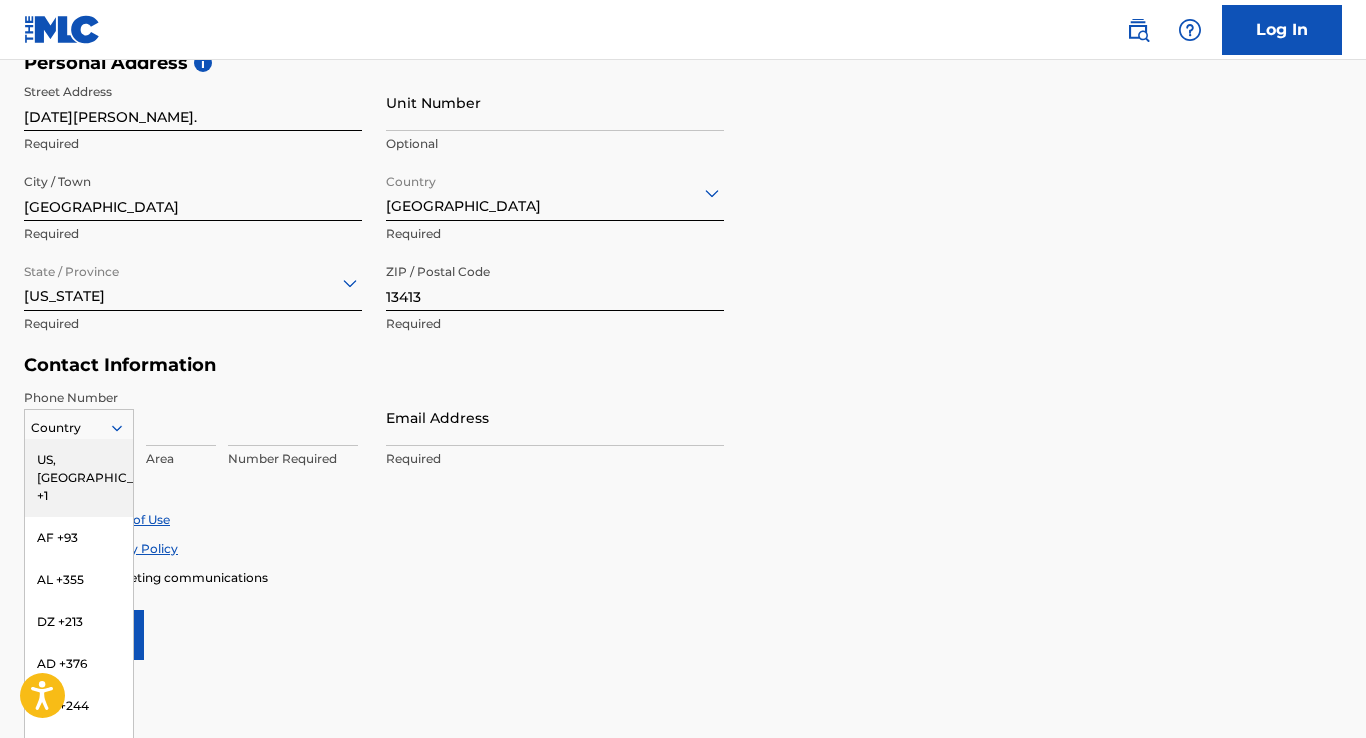 click on "US, [GEOGRAPHIC_DATA] +1" at bounding box center (79, 478) 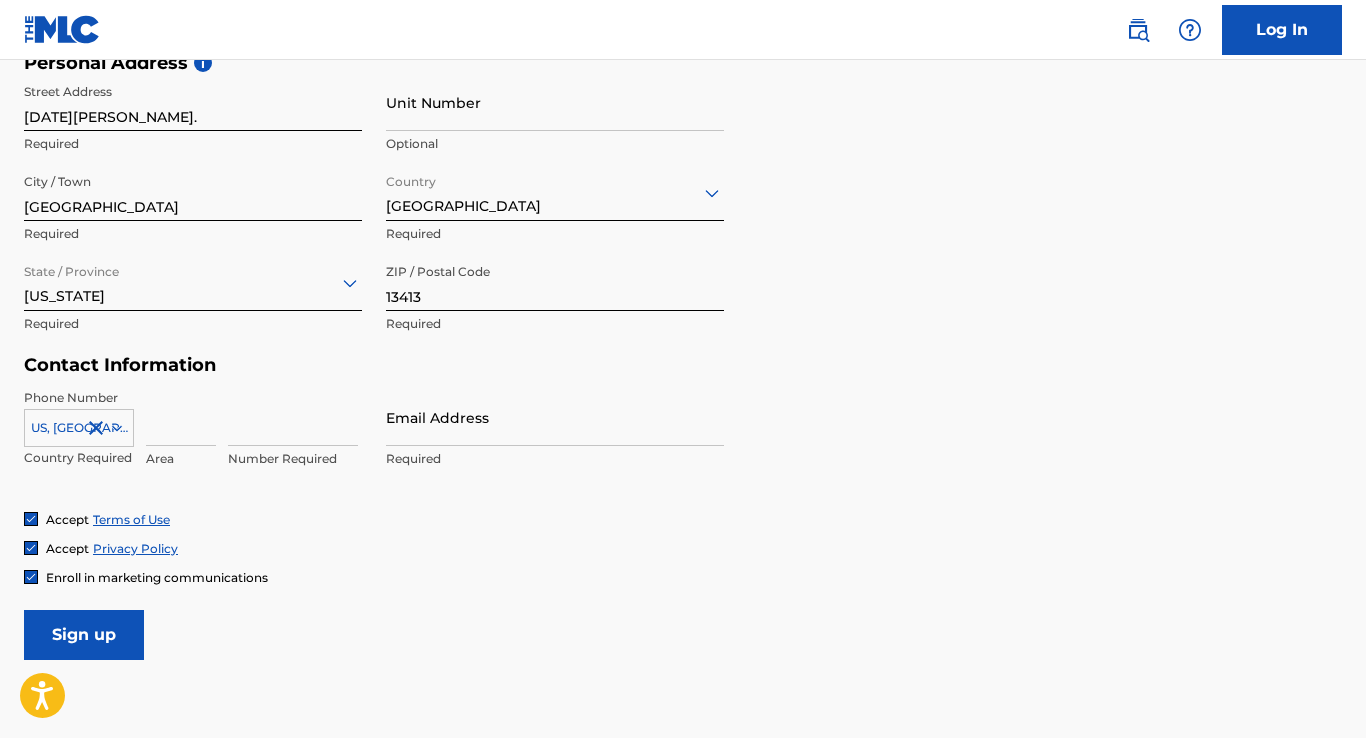 click at bounding box center (181, 417) 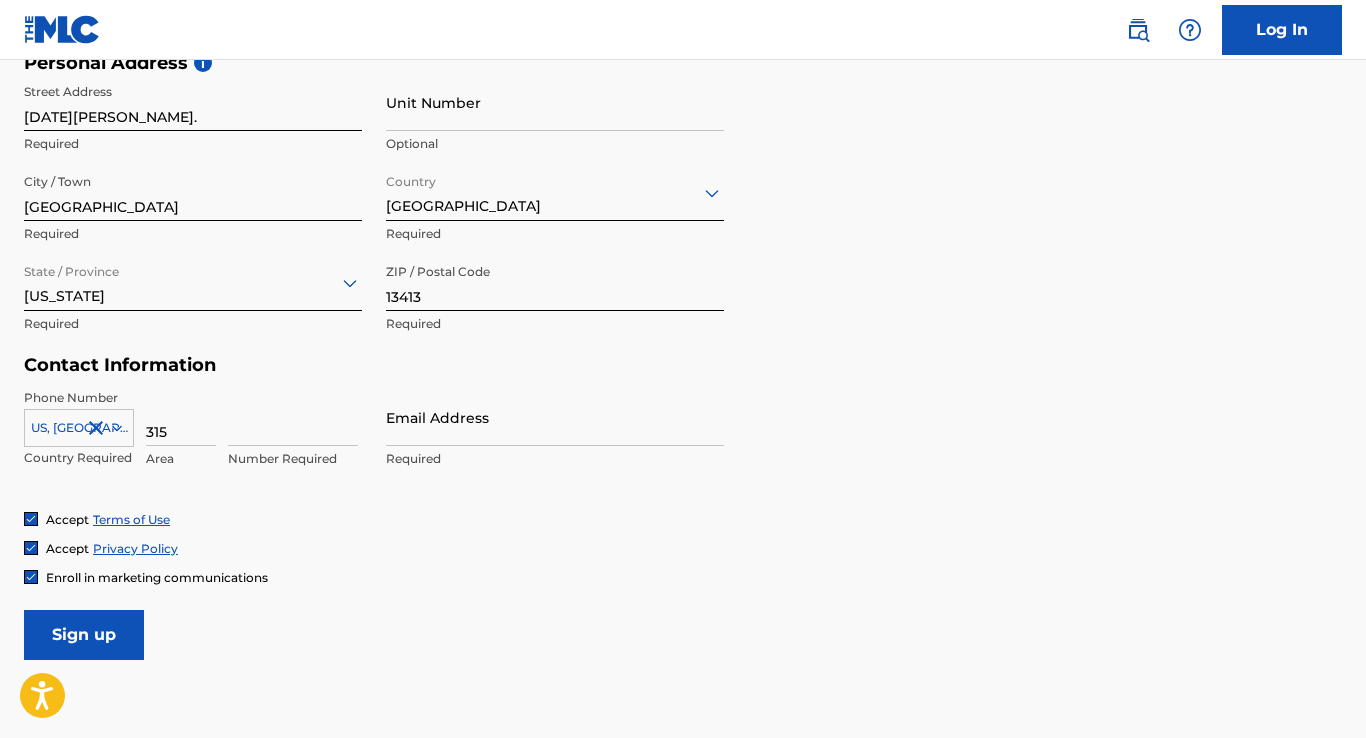 type on "315" 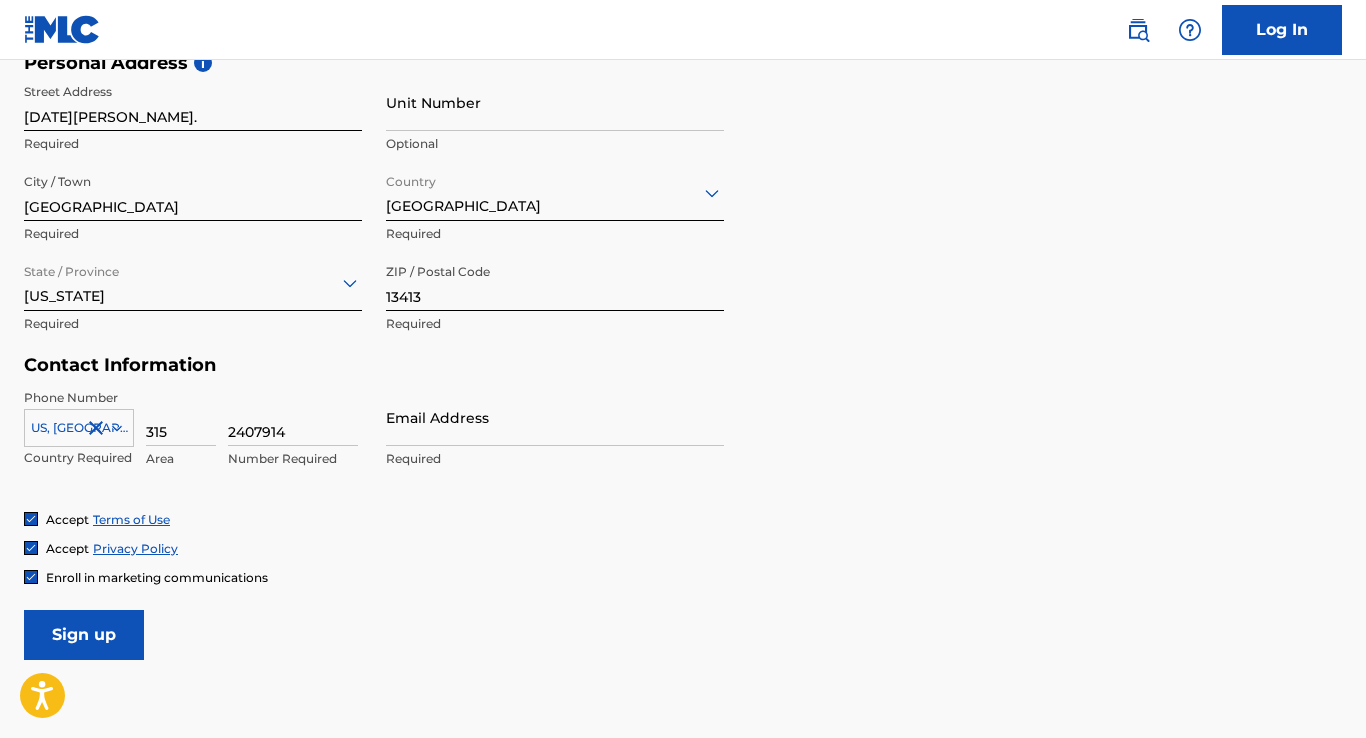 type on "2407914" 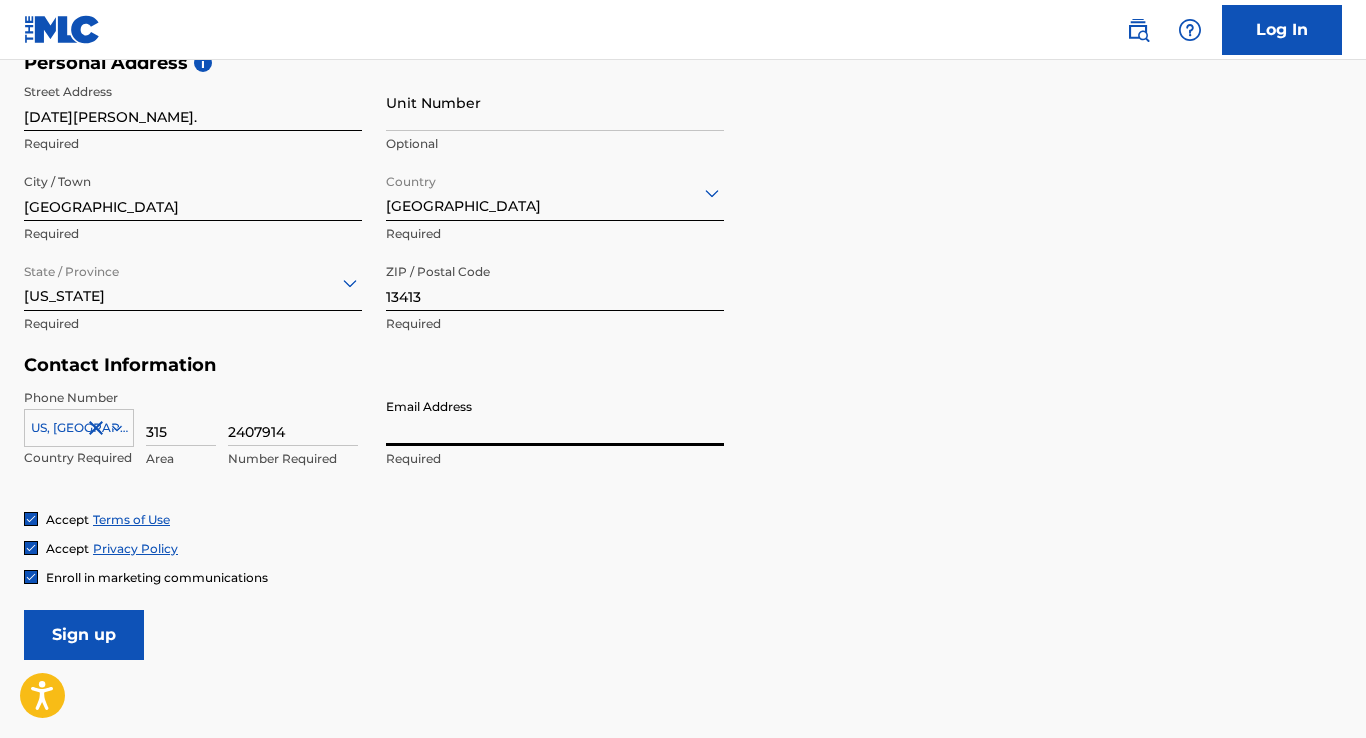 type on "[EMAIL_ADDRESS][DOMAIN_NAME]" 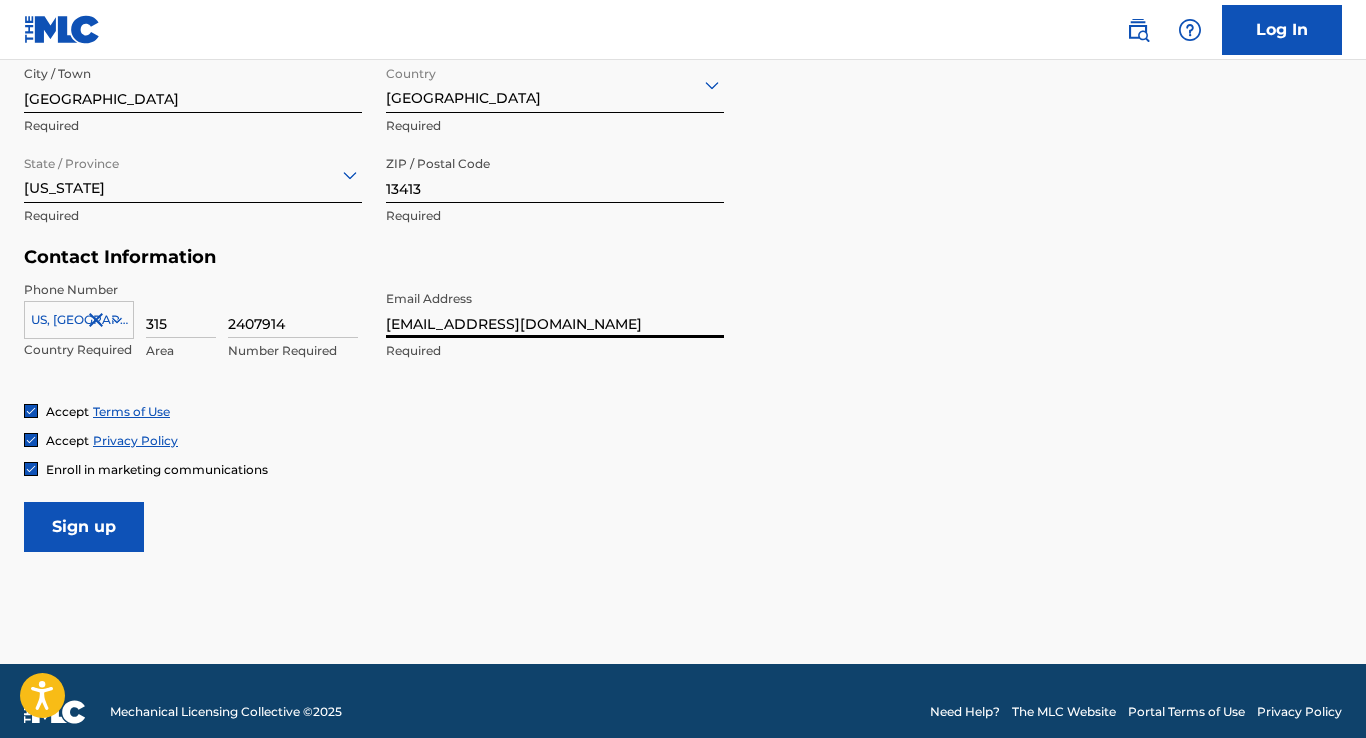 scroll, scrollTop: 805, scrollLeft: 0, axis: vertical 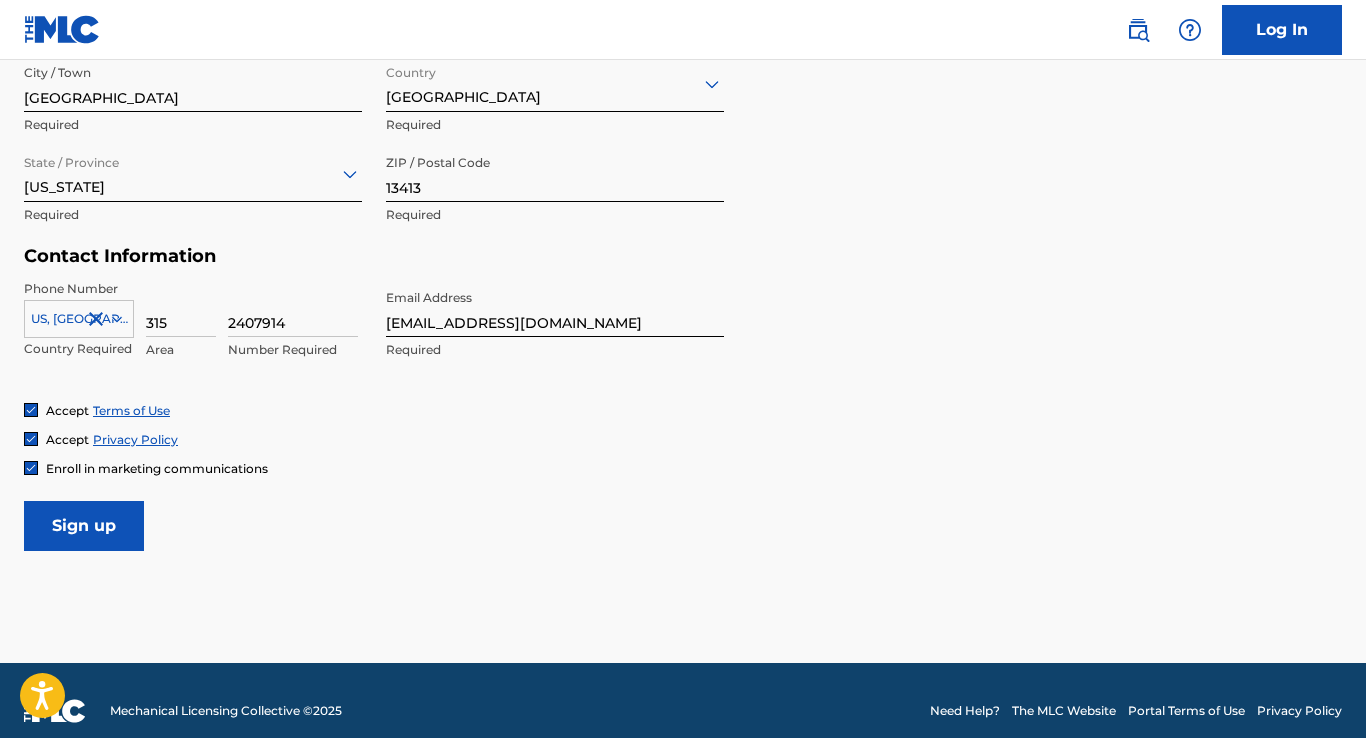 click on "Sign up" at bounding box center [84, 526] 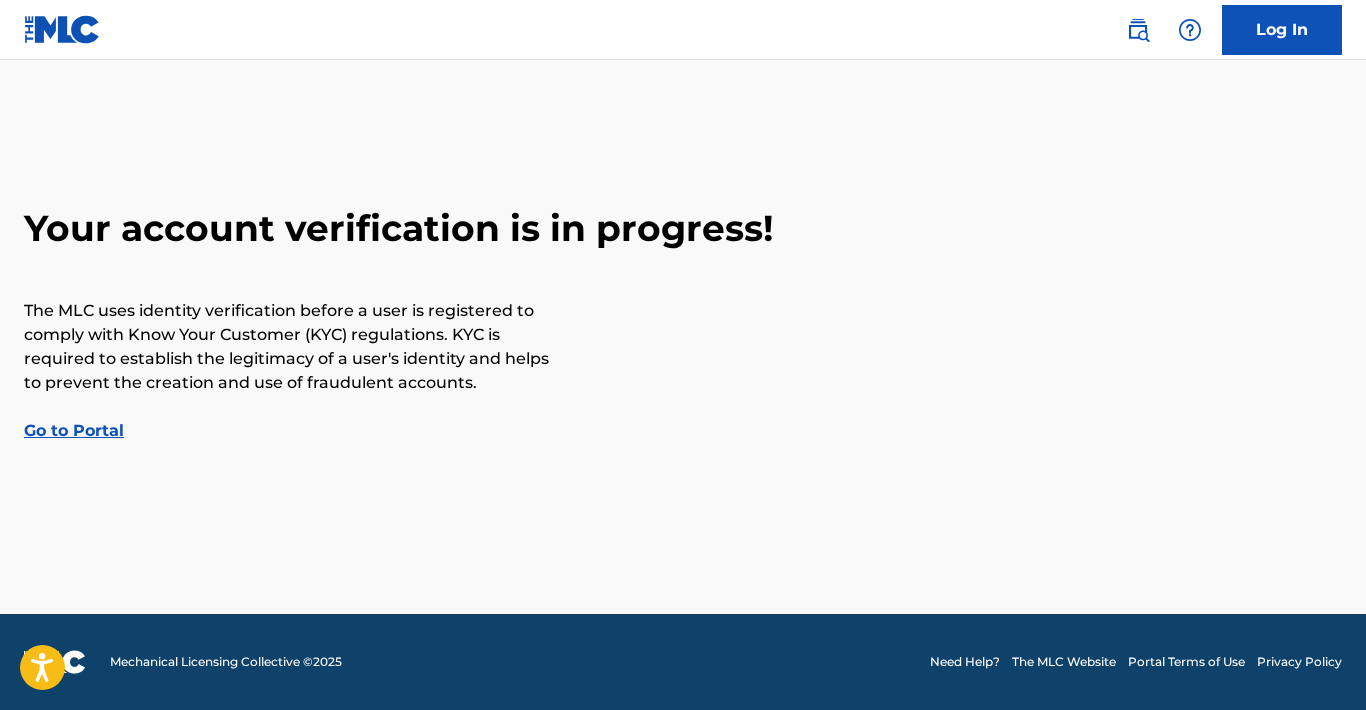 scroll, scrollTop: 0, scrollLeft: 0, axis: both 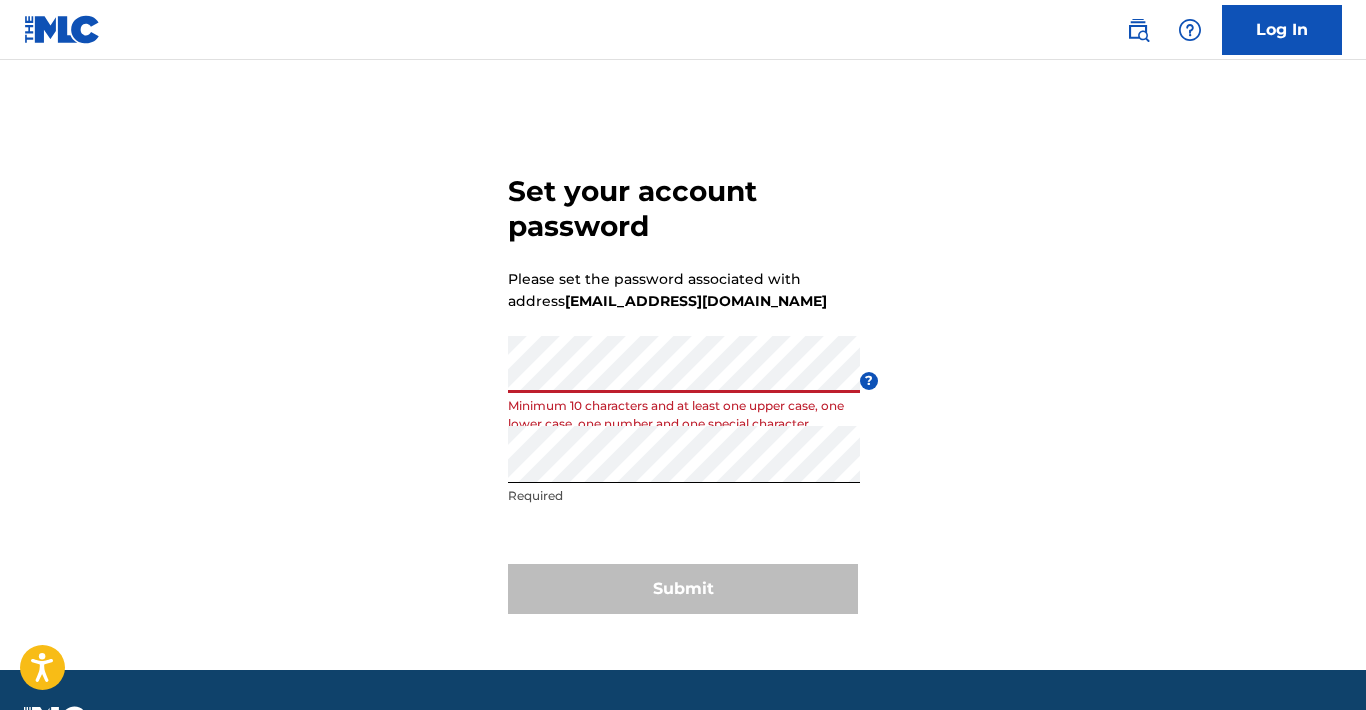 click on "Set your account password Please set the password associated with   address  nickpick1989@gmail.com Password   Minimum 10 characters and at least one upper case, one lower case, one number and one special character ? Re enter password   Required Submit" at bounding box center (683, 390) 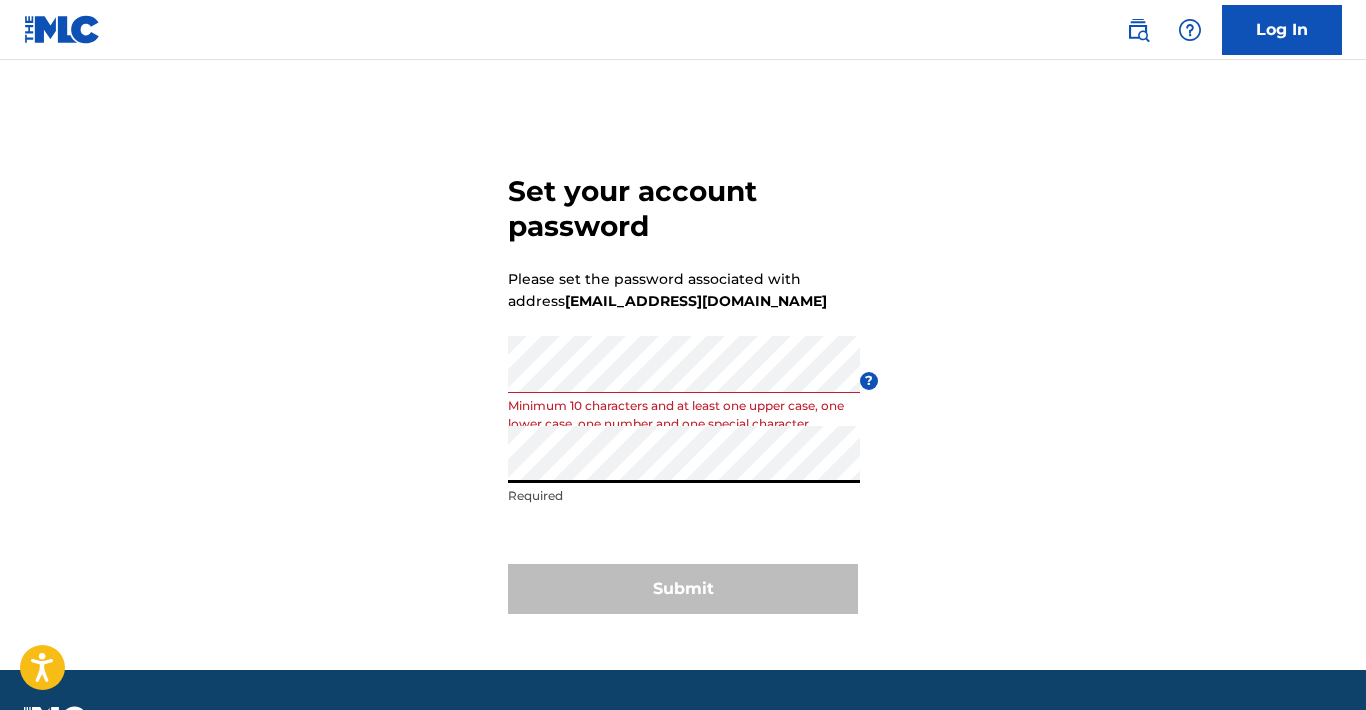 scroll, scrollTop: 0, scrollLeft: 0, axis: both 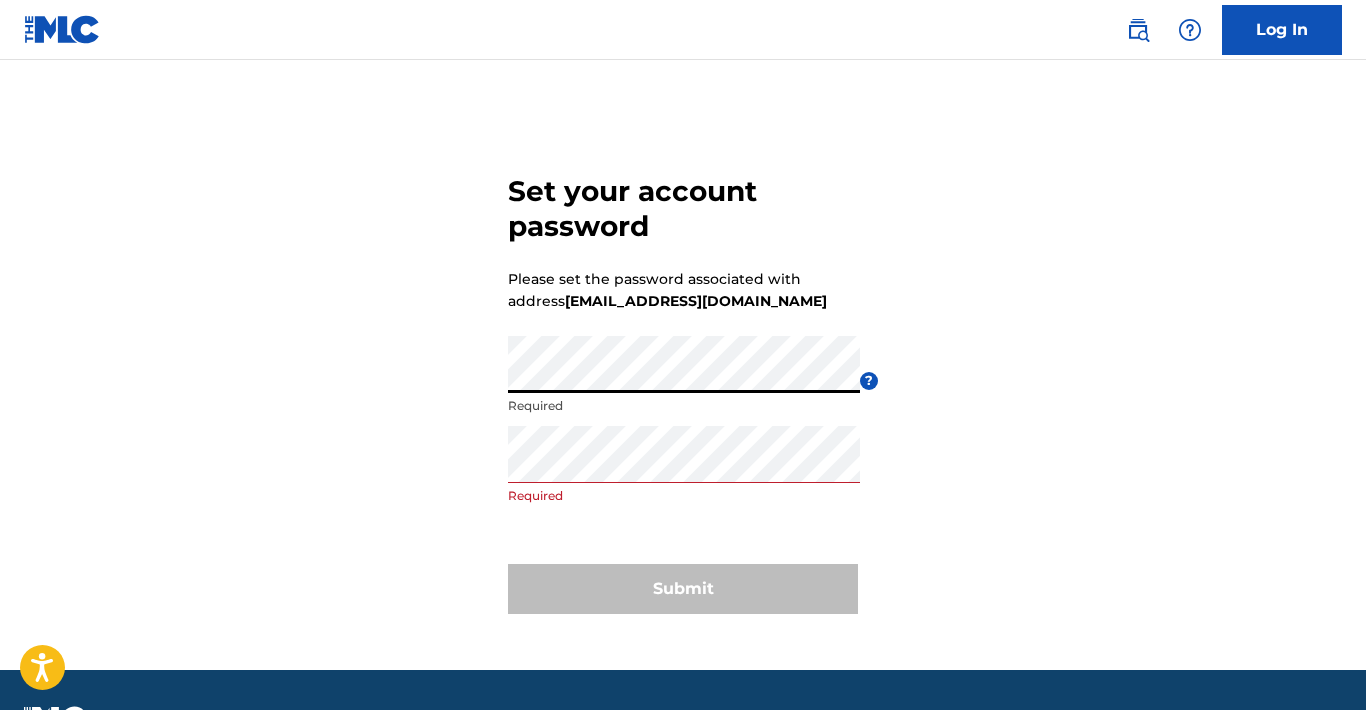 click on "Set your account password Please set the password associated with   address  nickpick1989@gmail.com Password   Required ? Re enter password   Required Submit" at bounding box center (683, 390) 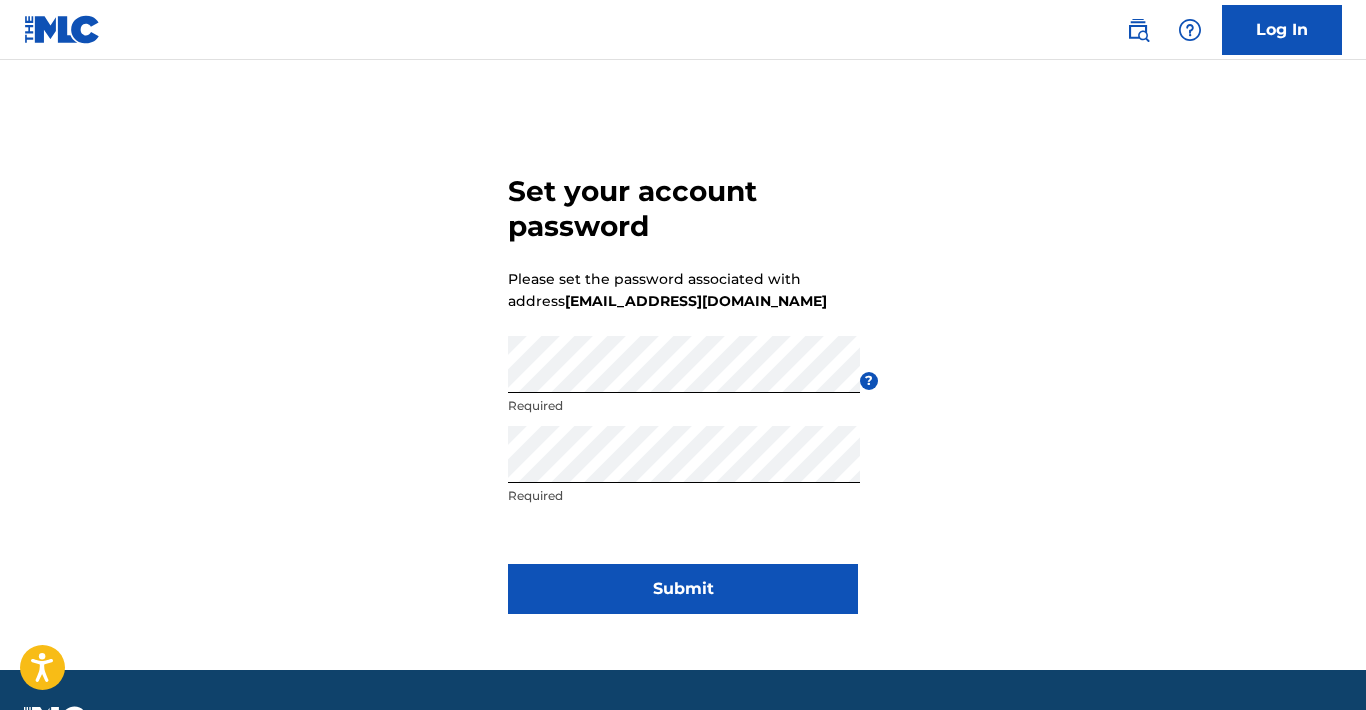click on "Submit" at bounding box center [683, 589] 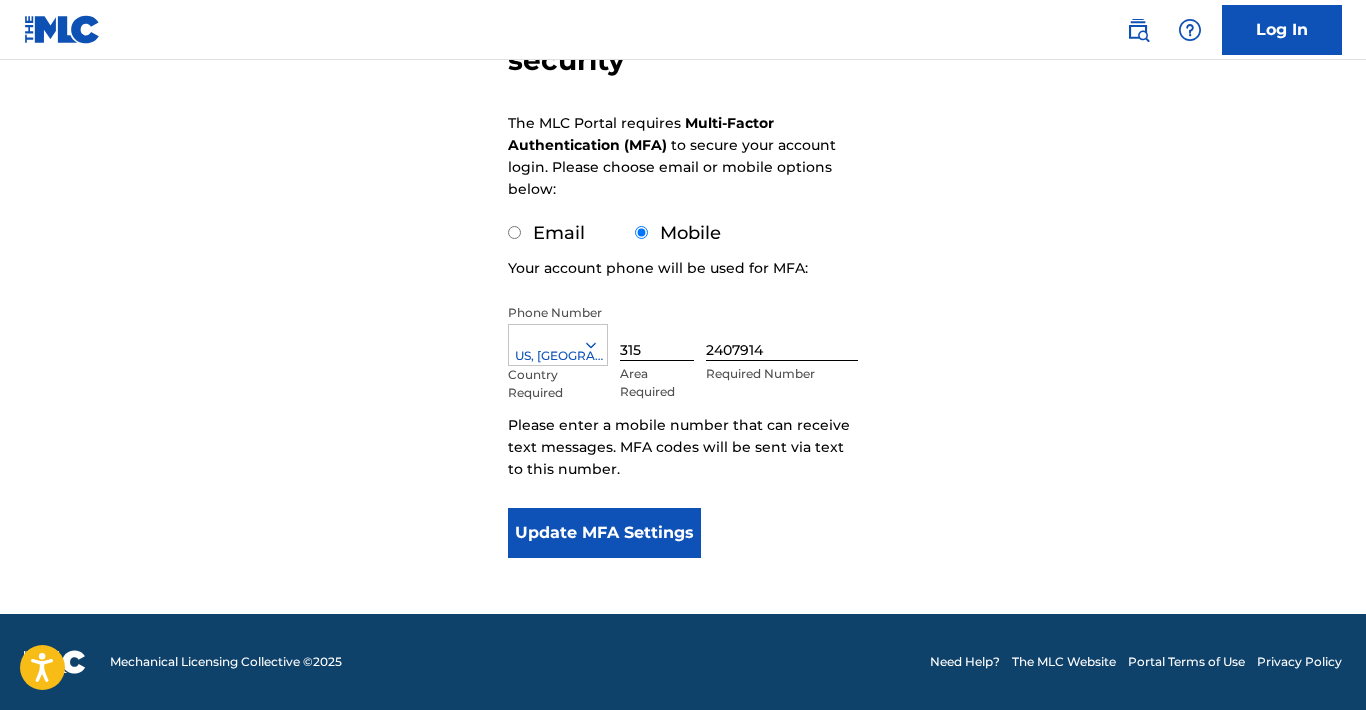 scroll, scrollTop: 252, scrollLeft: 0, axis: vertical 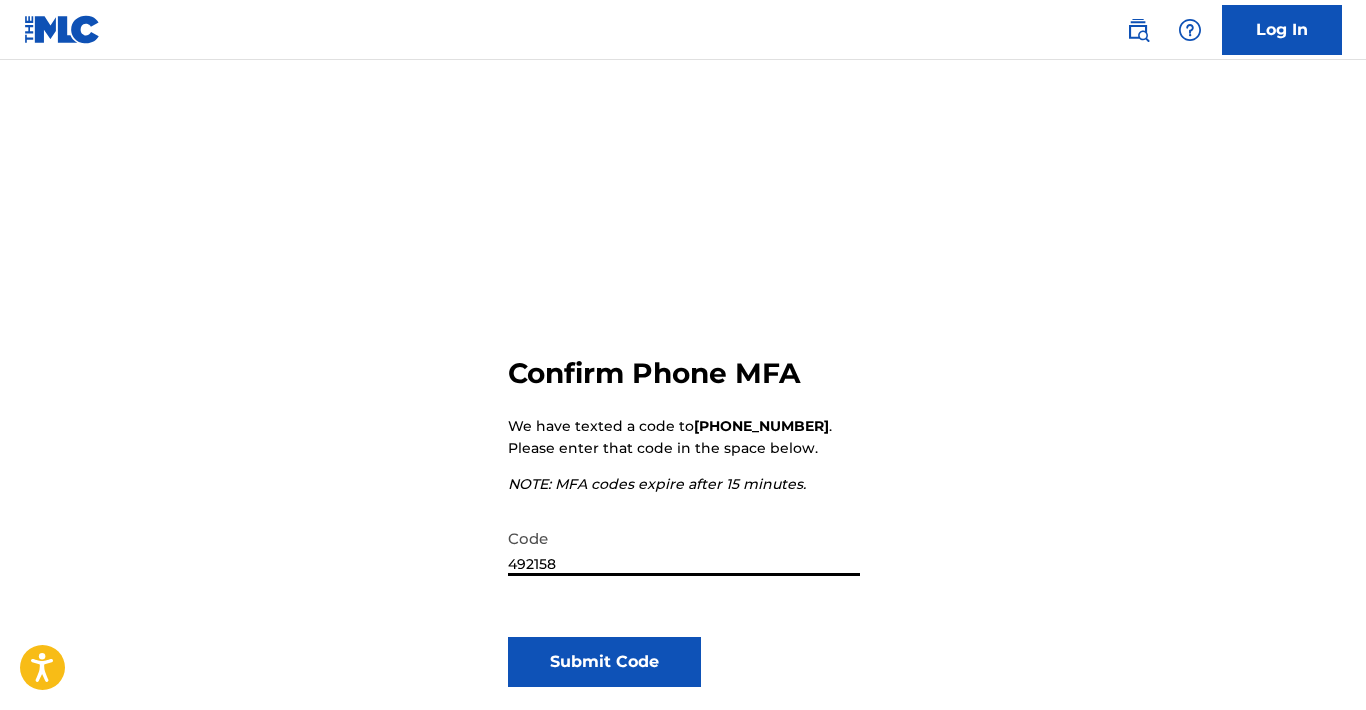 type on "492158" 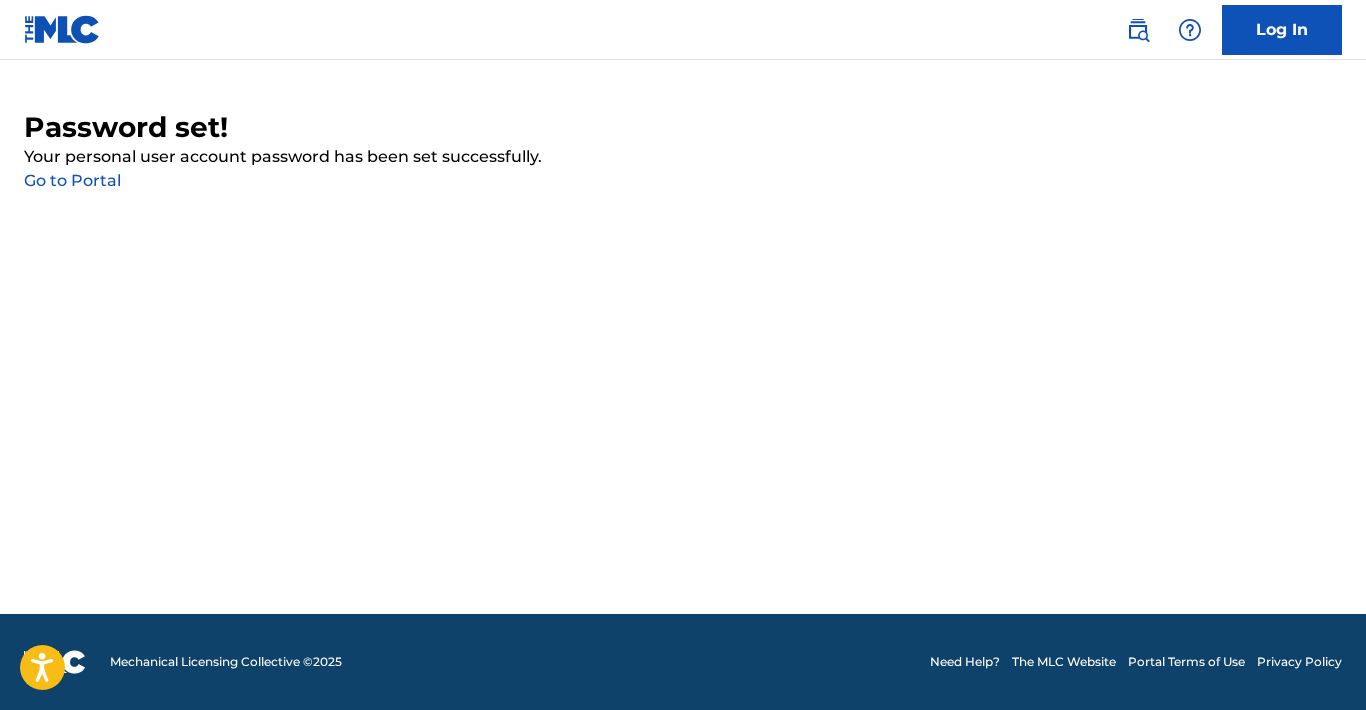 click on "Go to Portal" at bounding box center (72, 180) 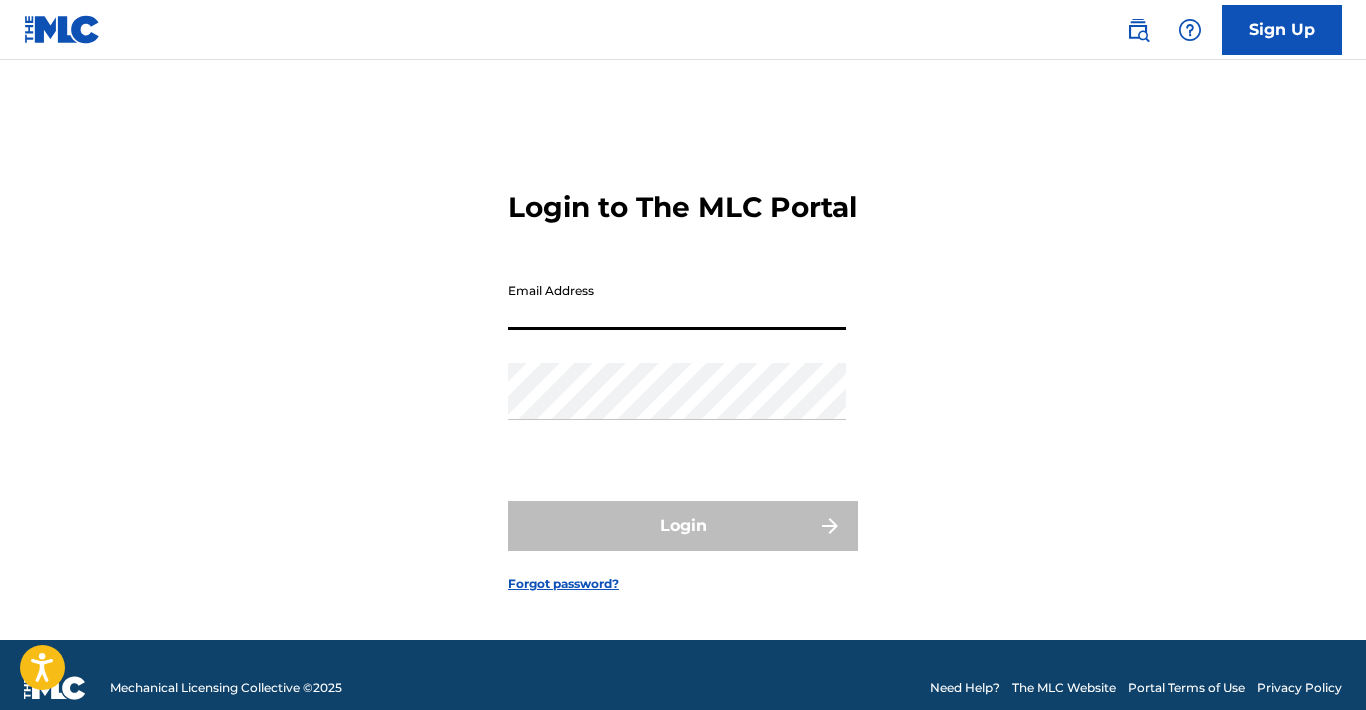 type on "[EMAIL_ADDRESS][DOMAIN_NAME]" 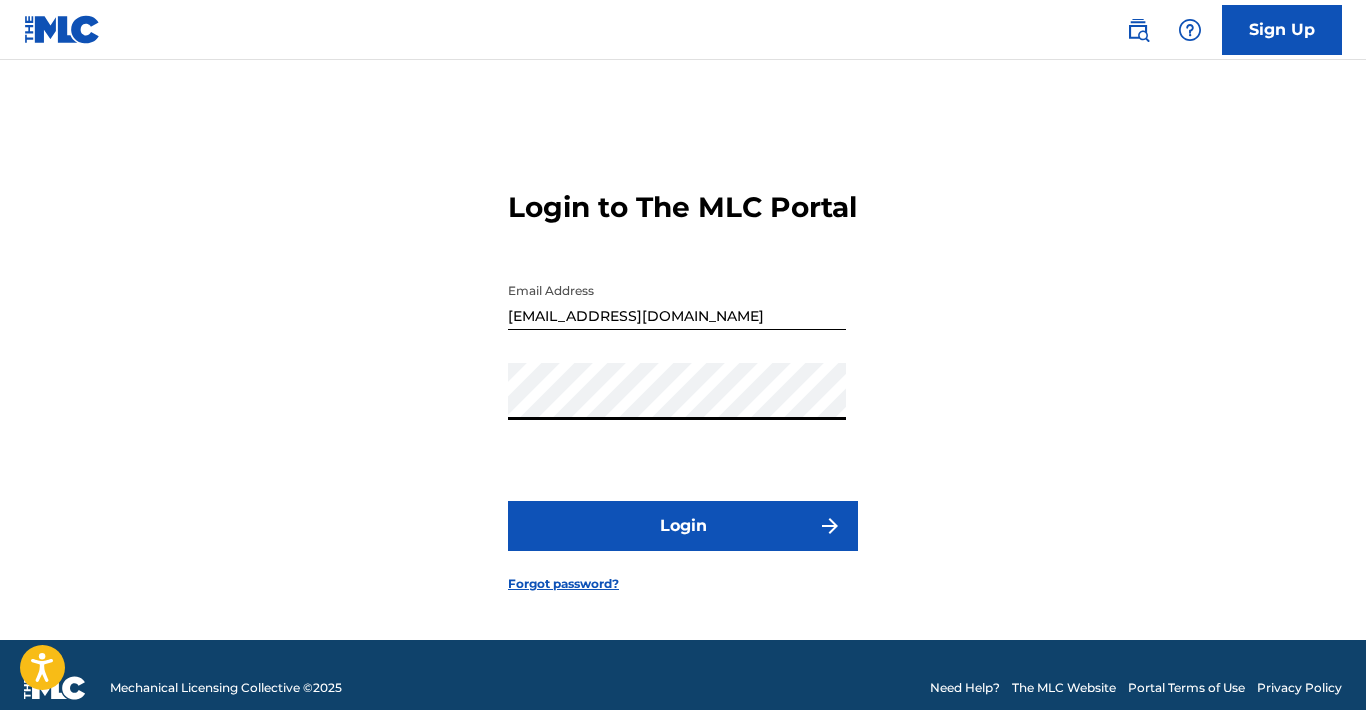click on "Login" at bounding box center (683, 526) 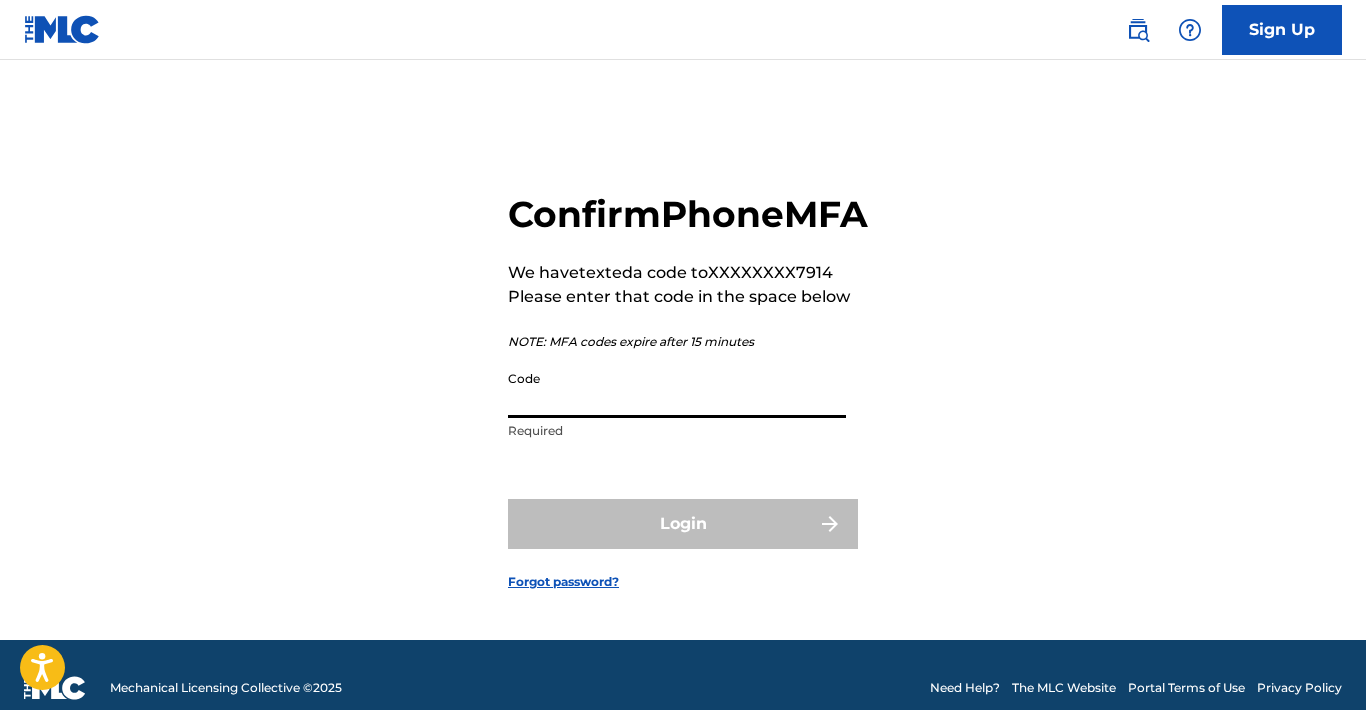 click on "Code" at bounding box center [677, 389] 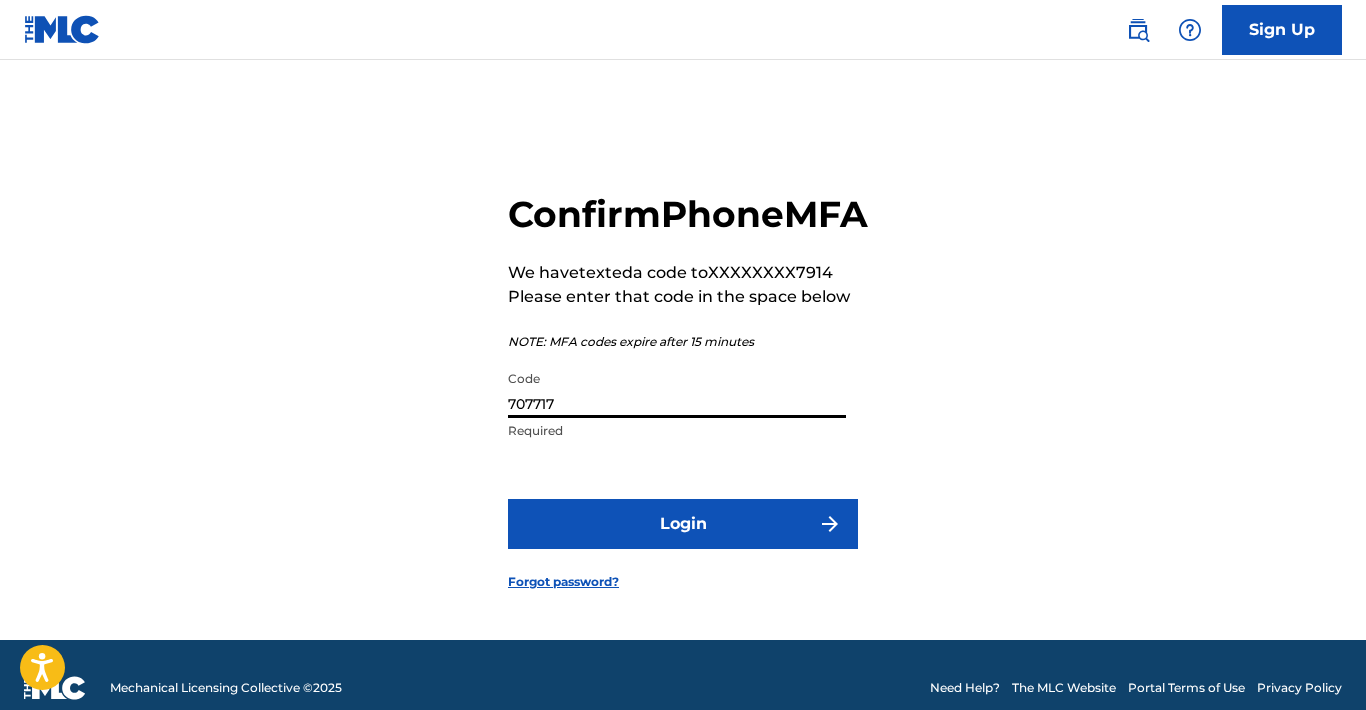 type on "707717" 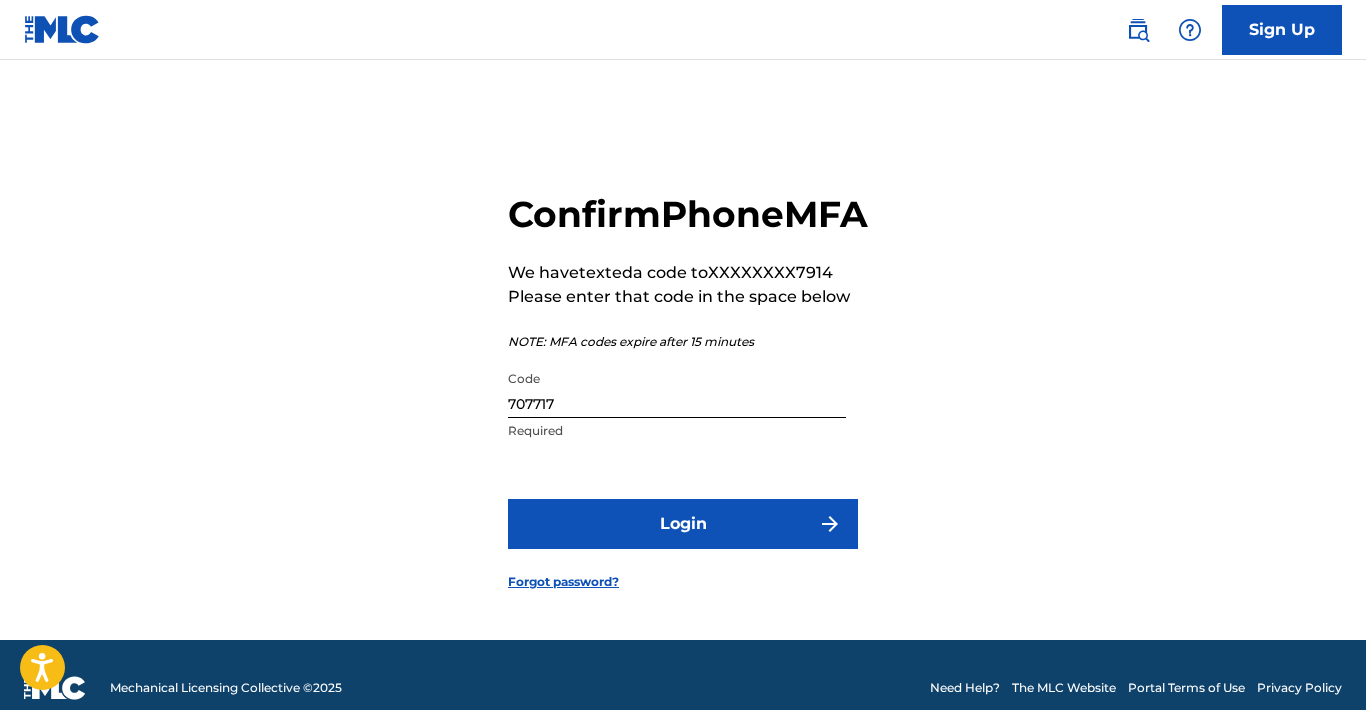 click on "Login" at bounding box center [683, 524] 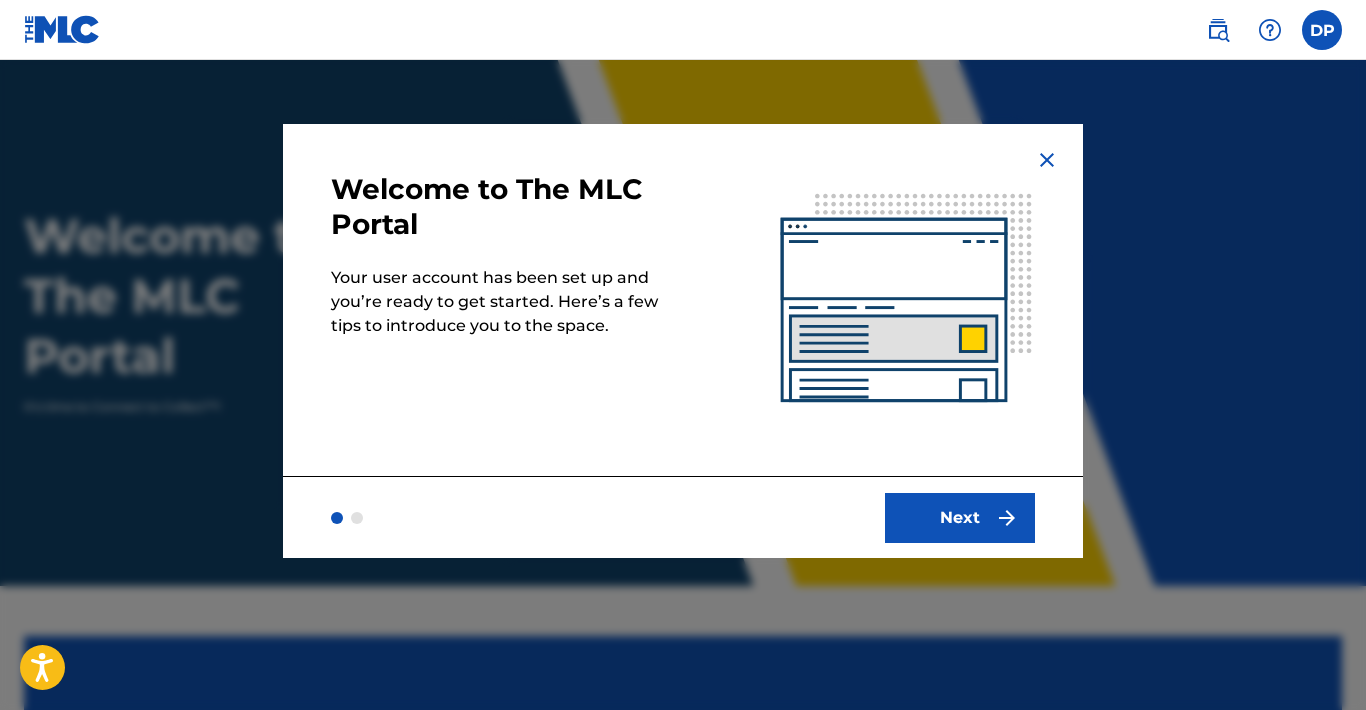 scroll, scrollTop: 0, scrollLeft: 0, axis: both 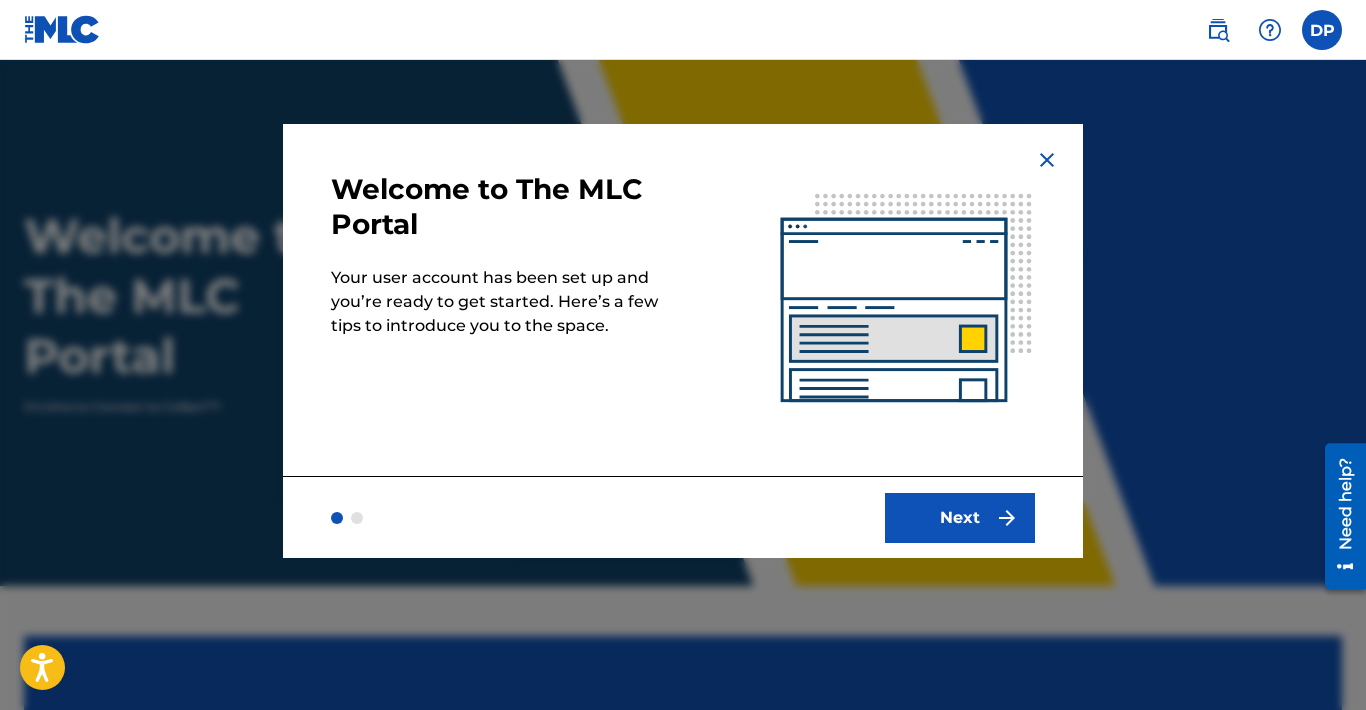 click on "Next" at bounding box center [960, 518] 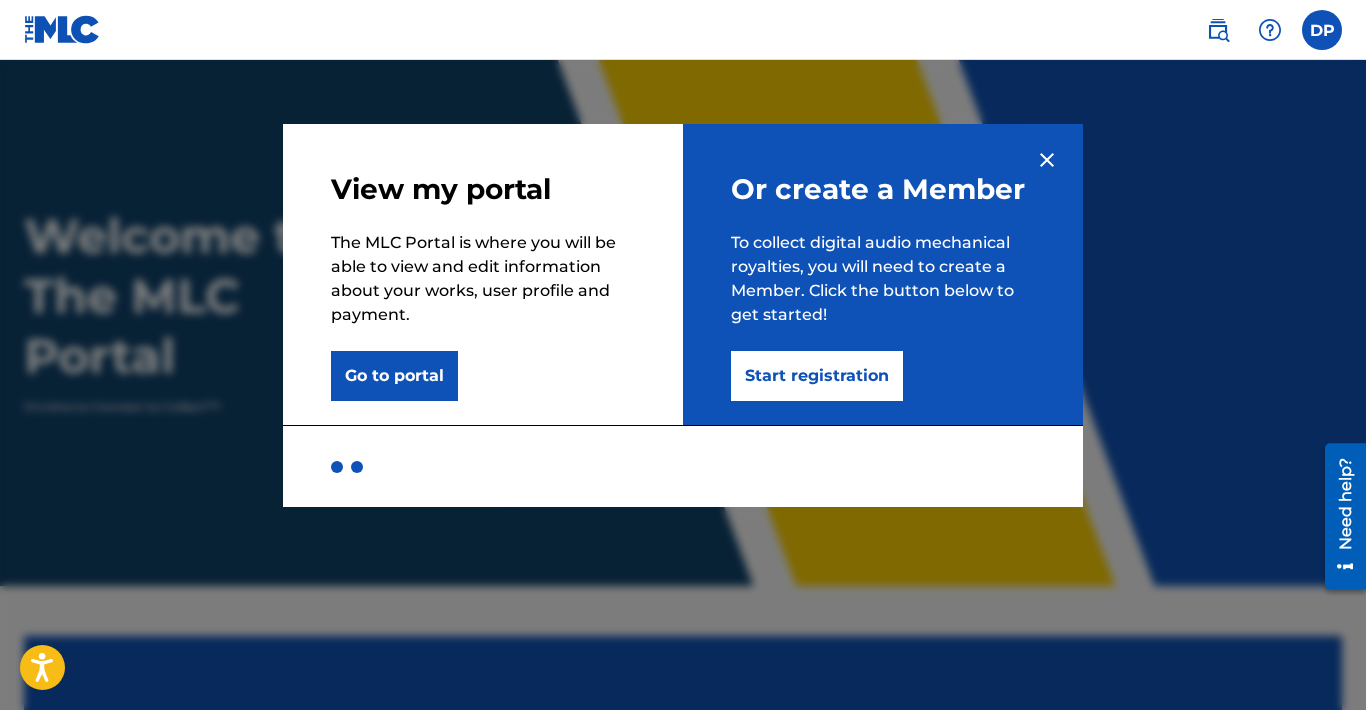 click on "Start registration" at bounding box center [817, 376] 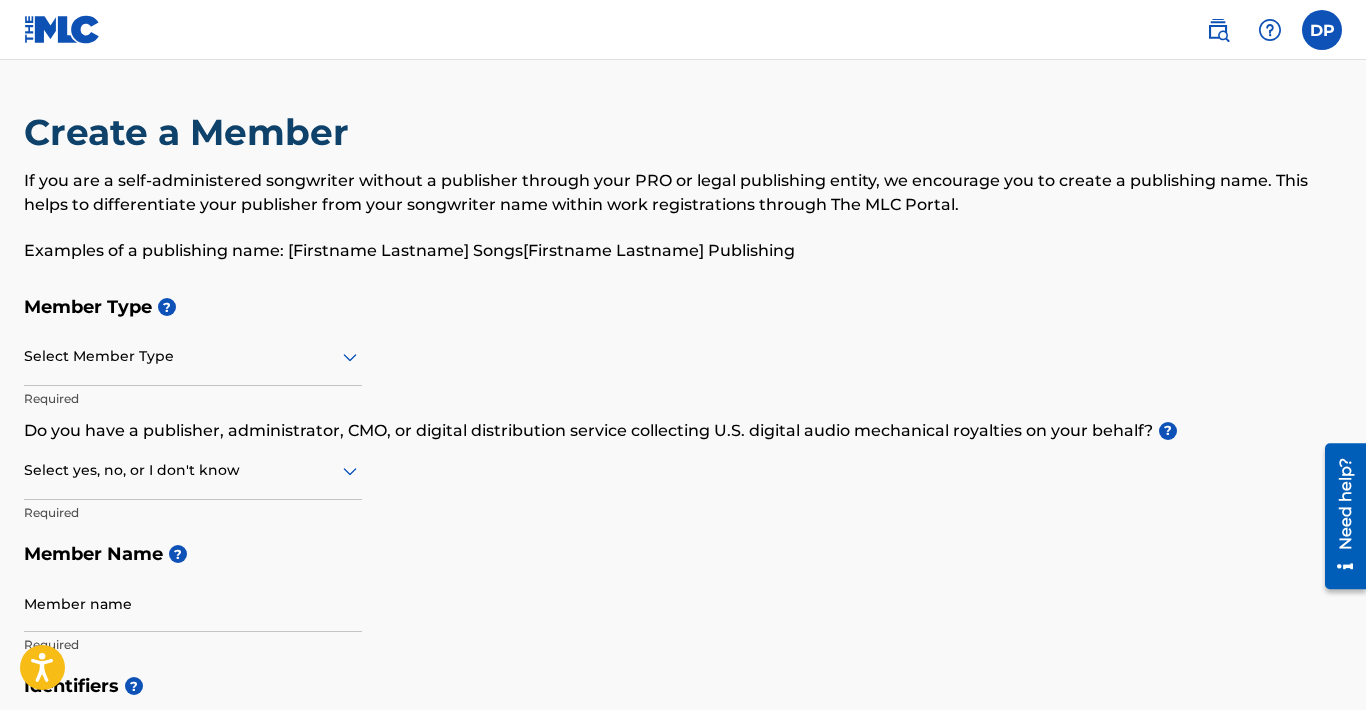 click on "Select Member Type" at bounding box center [193, 357] 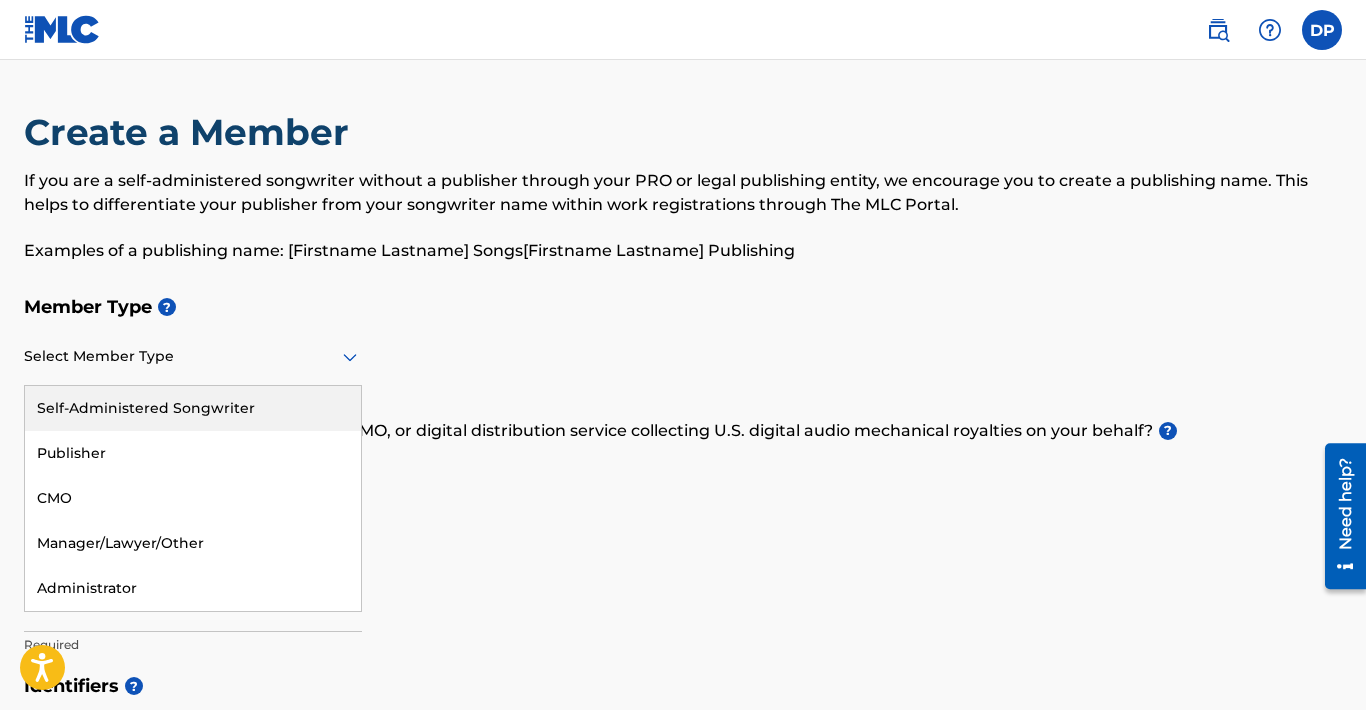 click on "Self-Administered Songwriter" at bounding box center (193, 408) 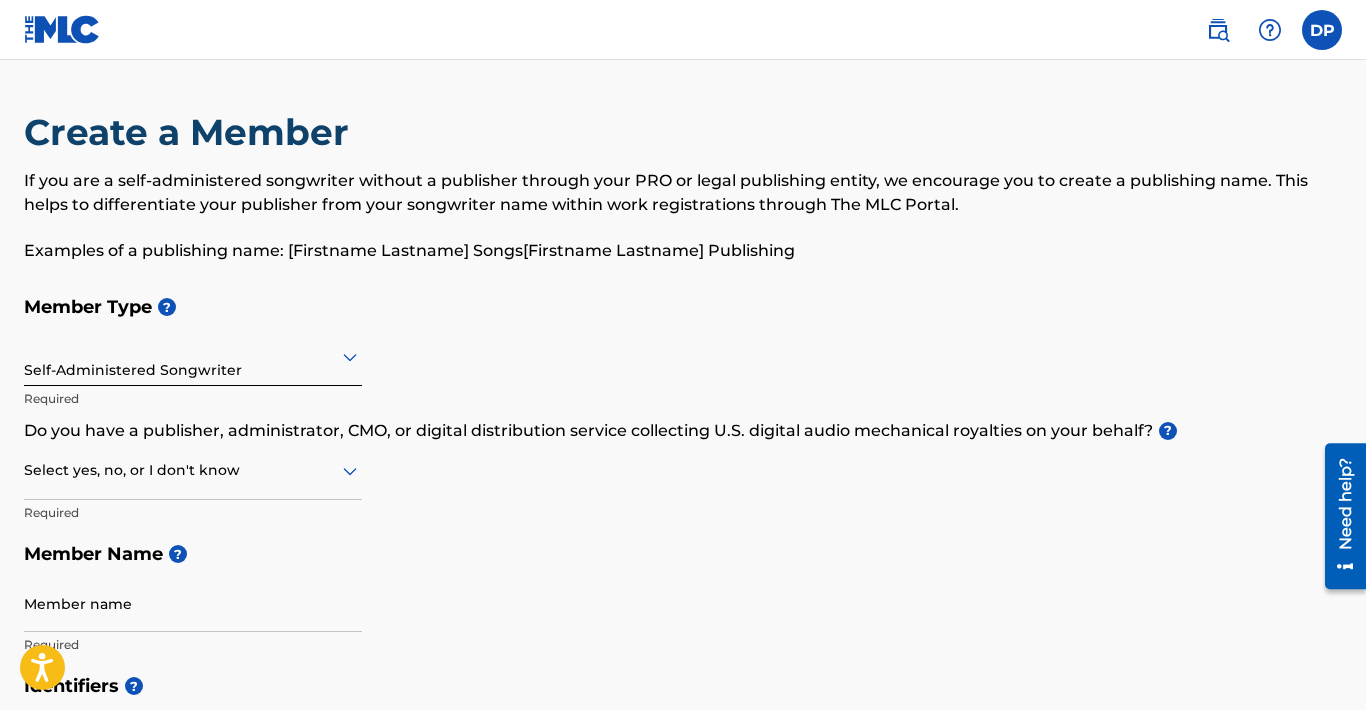 click at bounding box center (193, 470) 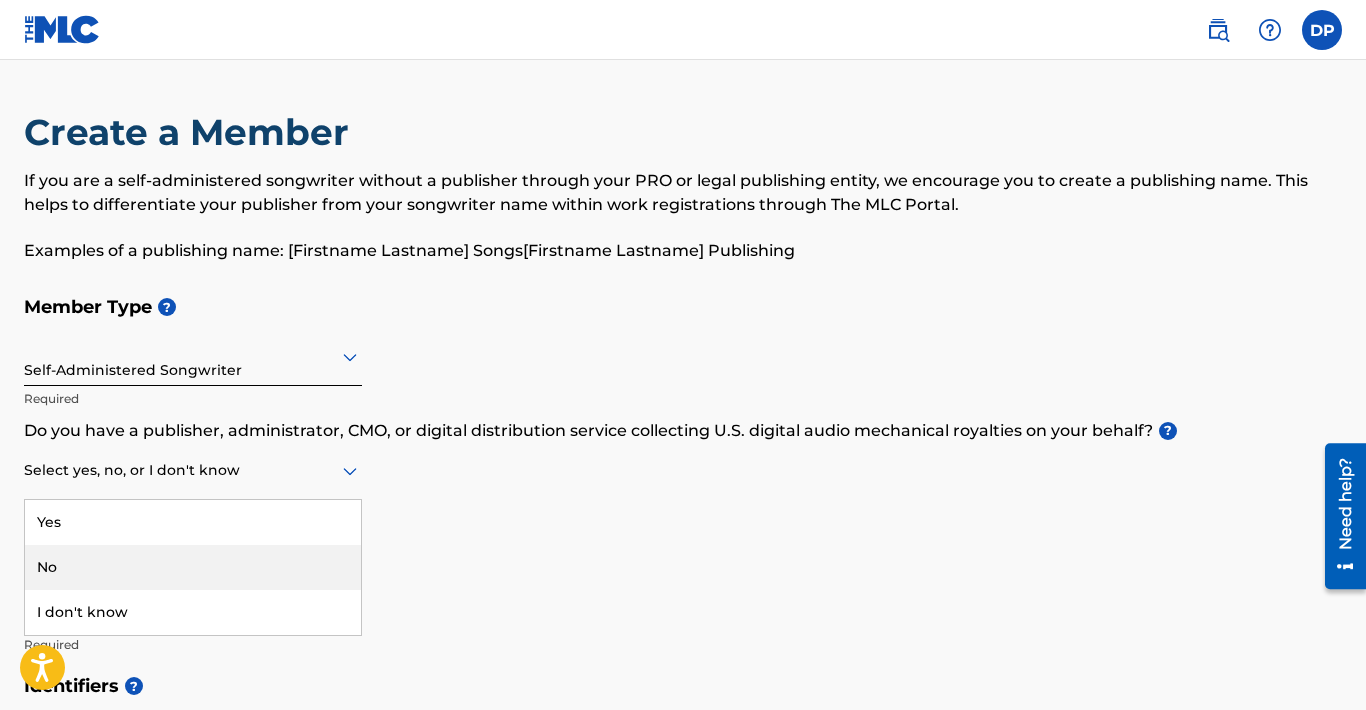 click on "No" at bounding box center [193, 567] 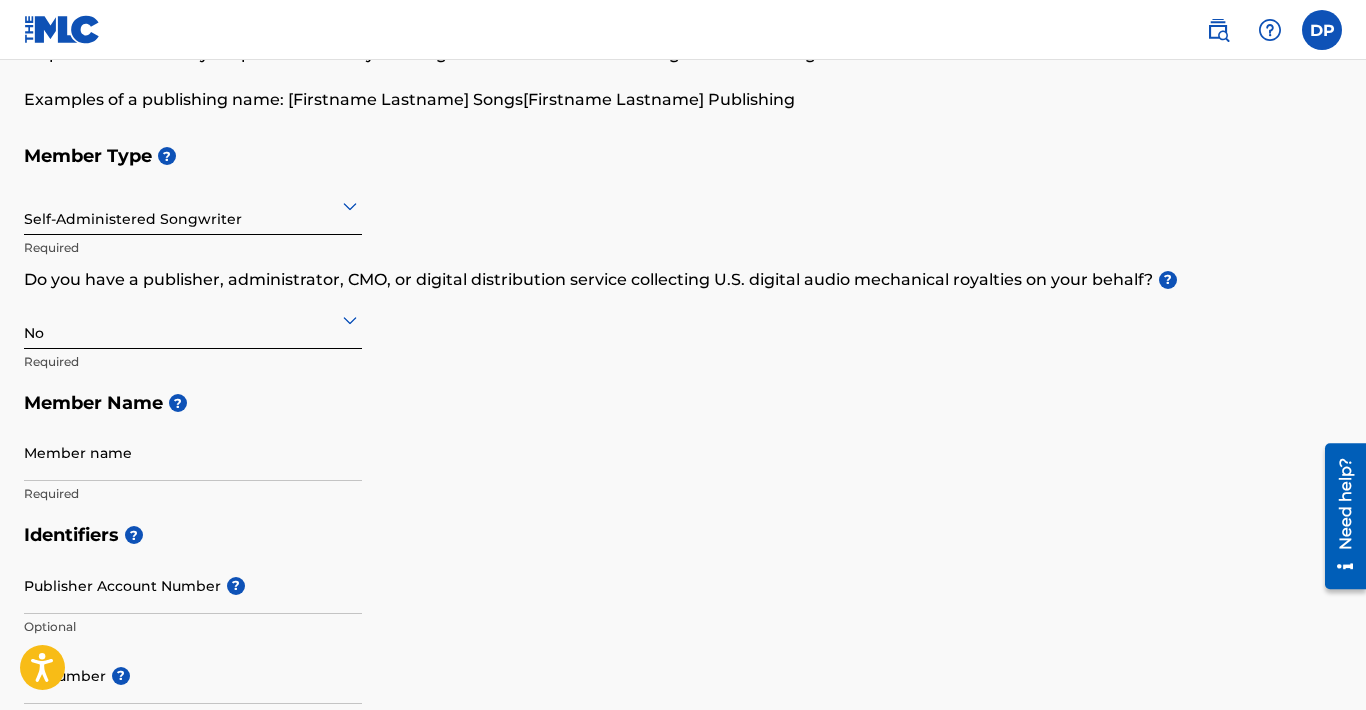 scroll, scrollTop: 171, scrollLeft: 0, axis: vertical 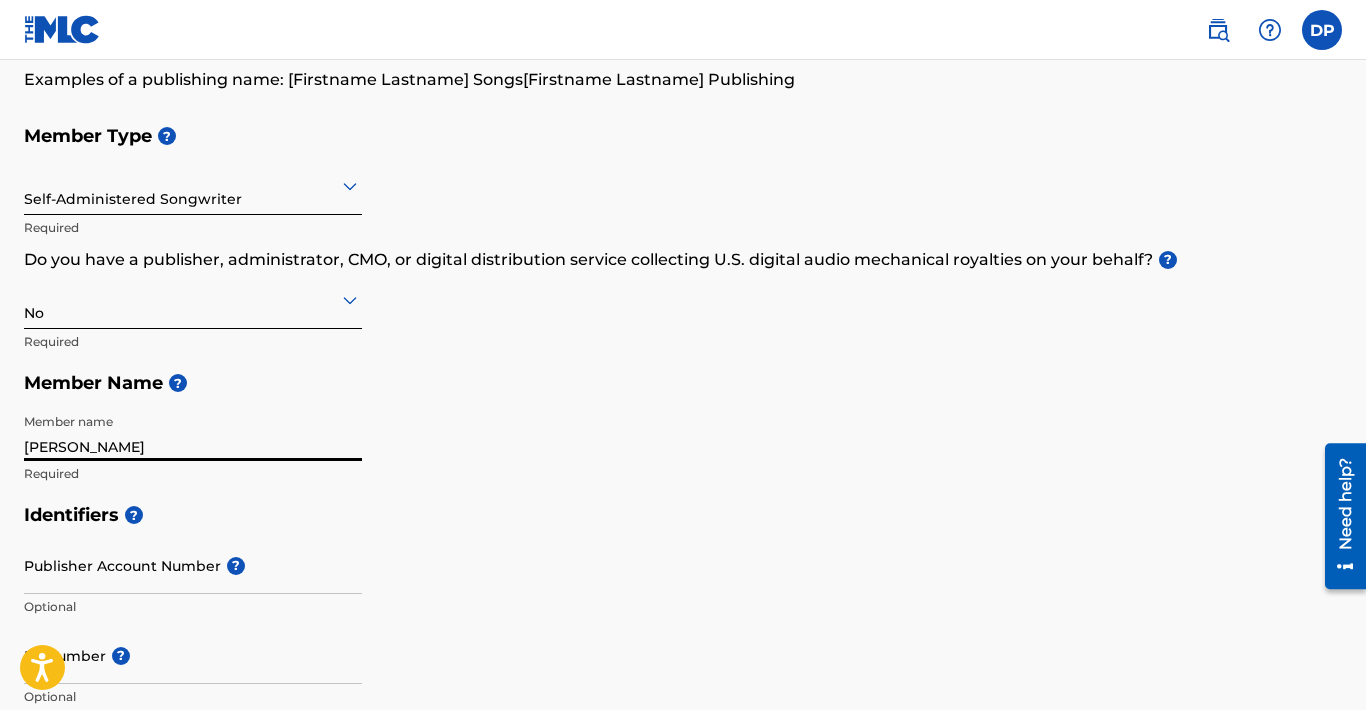 type on "Dominic Piccininni" 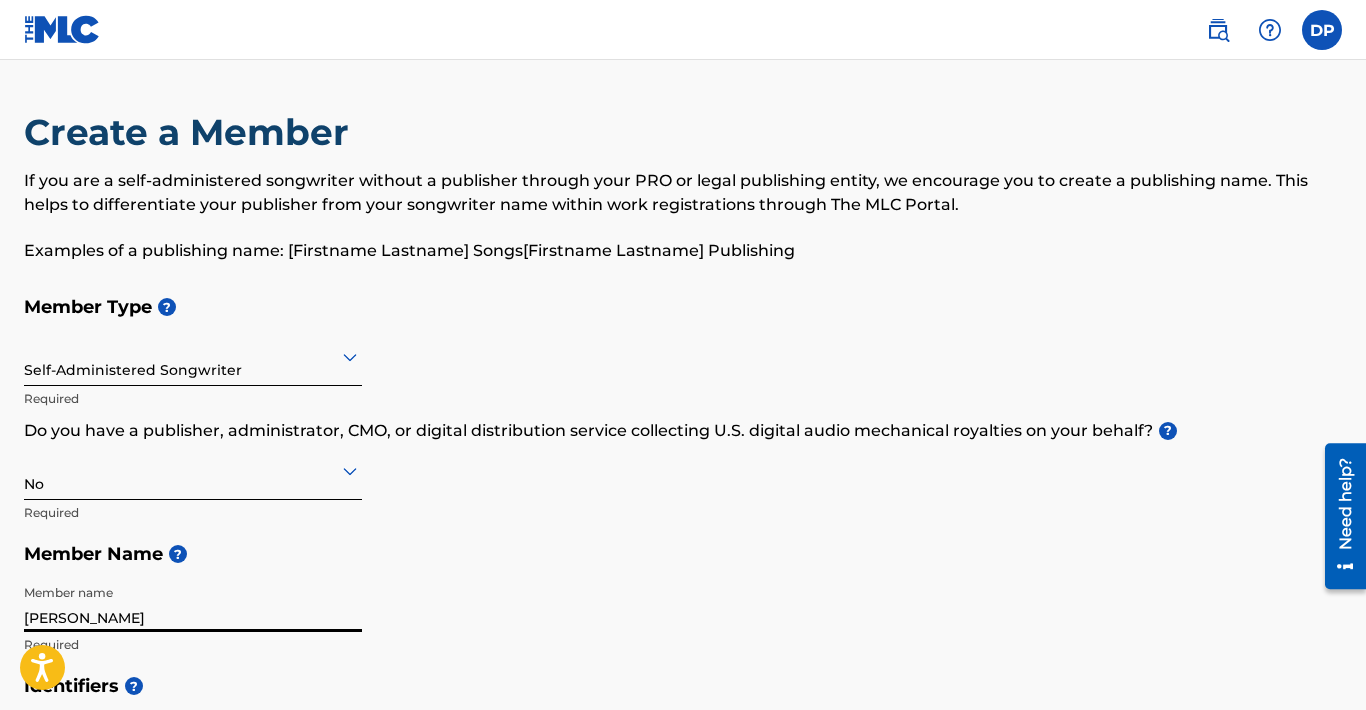 scroll, scrollTop: 0, scrollLeft: 0, axis: both 